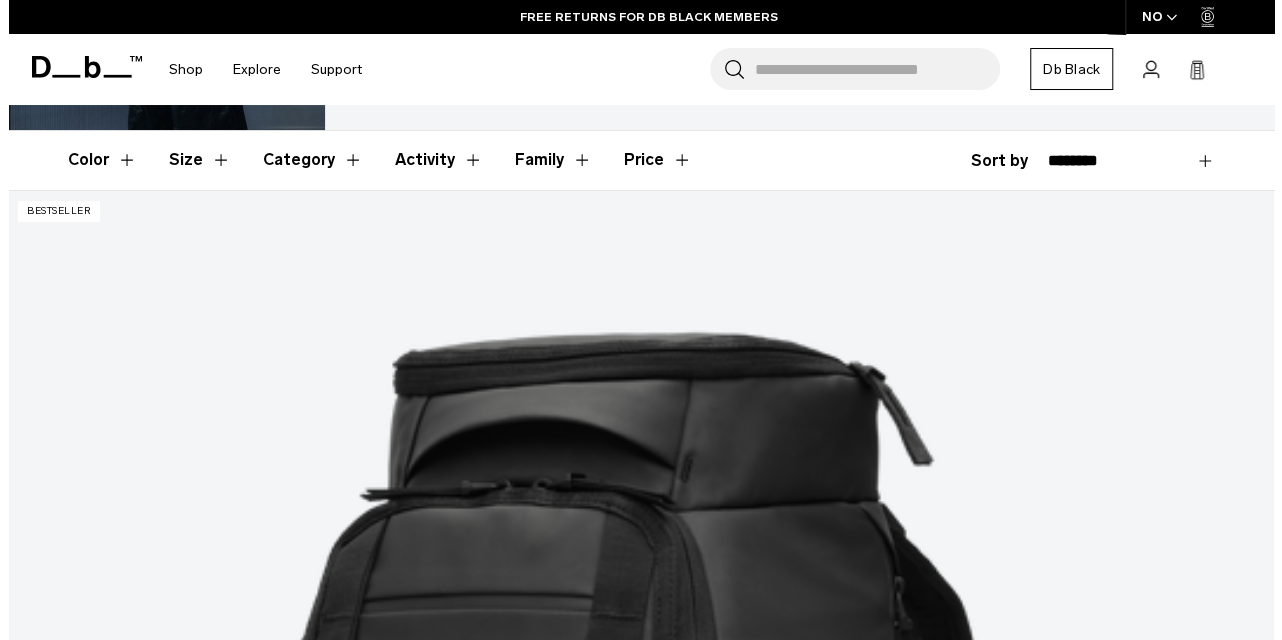 scroll, scrollTop: 300, scrollLeft: 0, axis: vertical 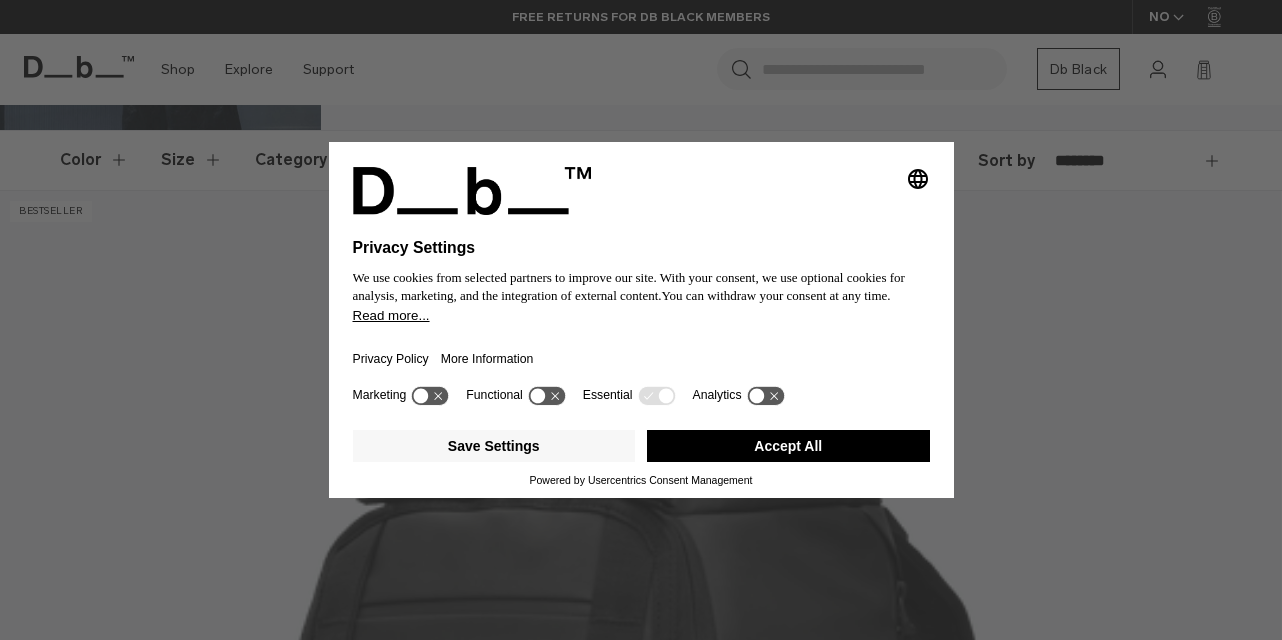 click on "Accept All" at bounding box center [788, 446] 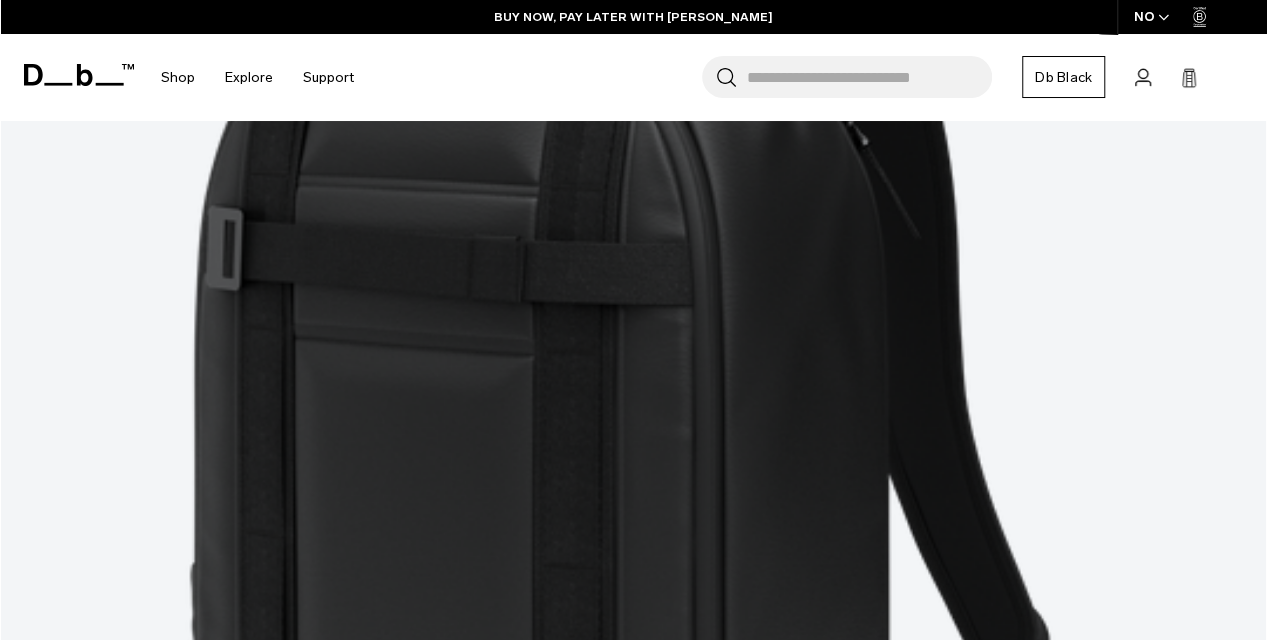 scroll, scrollTop: 5300, scrollLeft: 0, axis: vertical 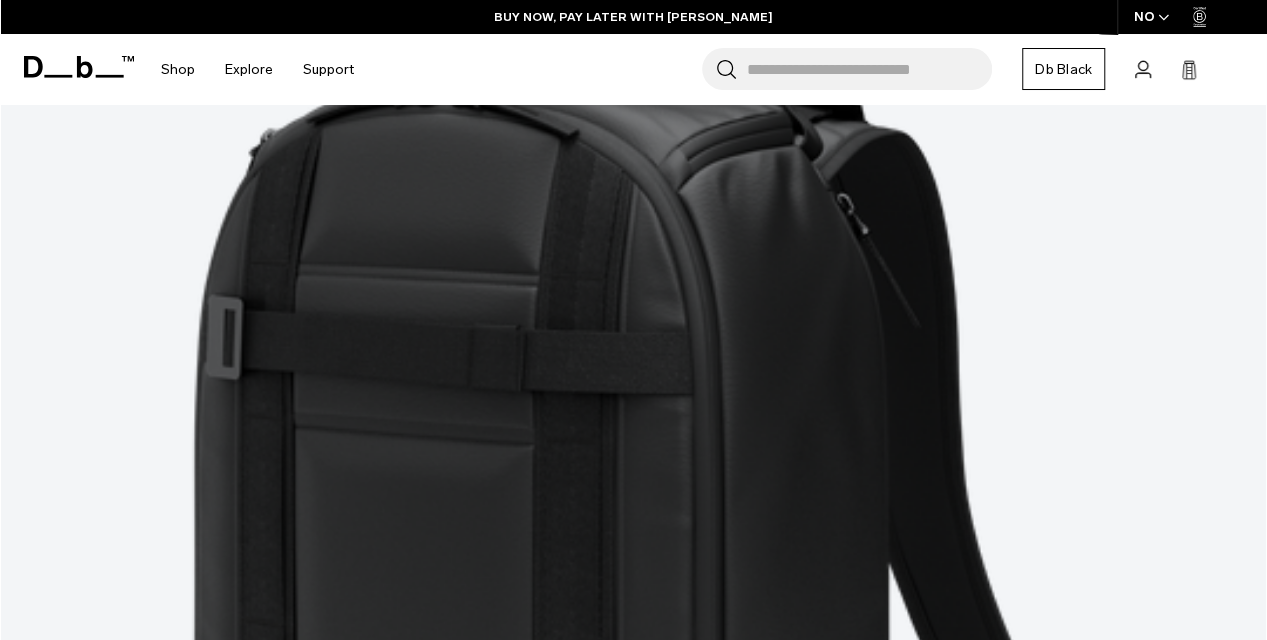 click on "Show more" at bounding box center [633, 57767] 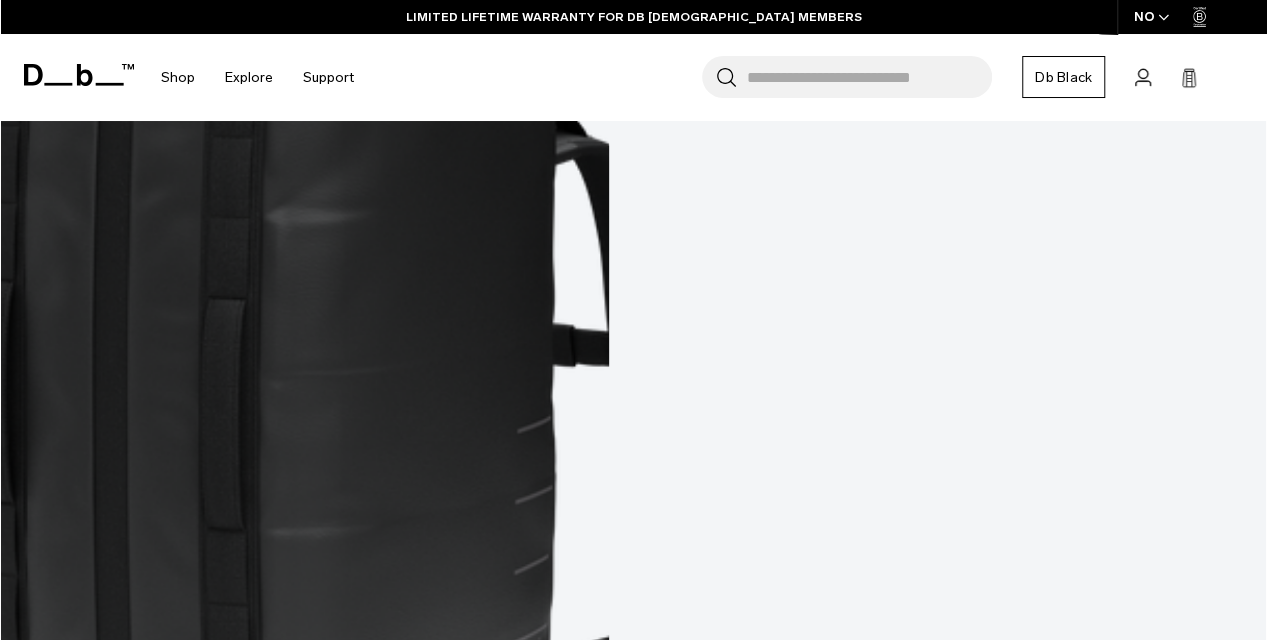 scroll, scrollTop: 10185, scrollLeft: 0, axis: vertical 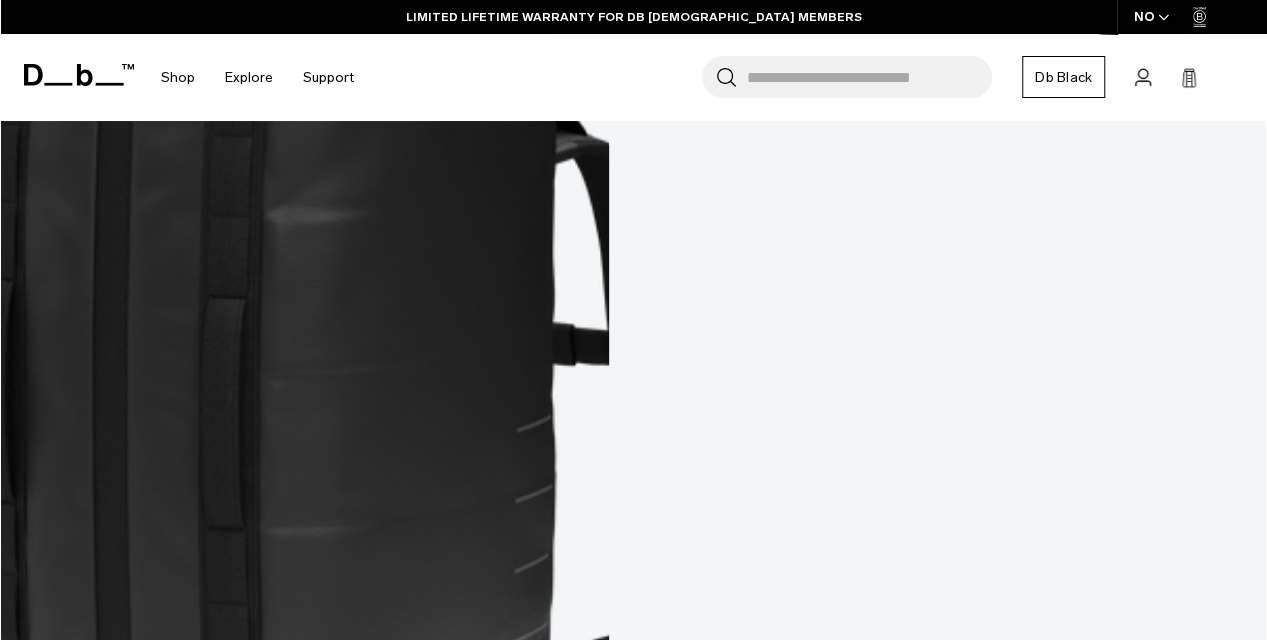 click on "Show more" at bounding box center [633, 115392] 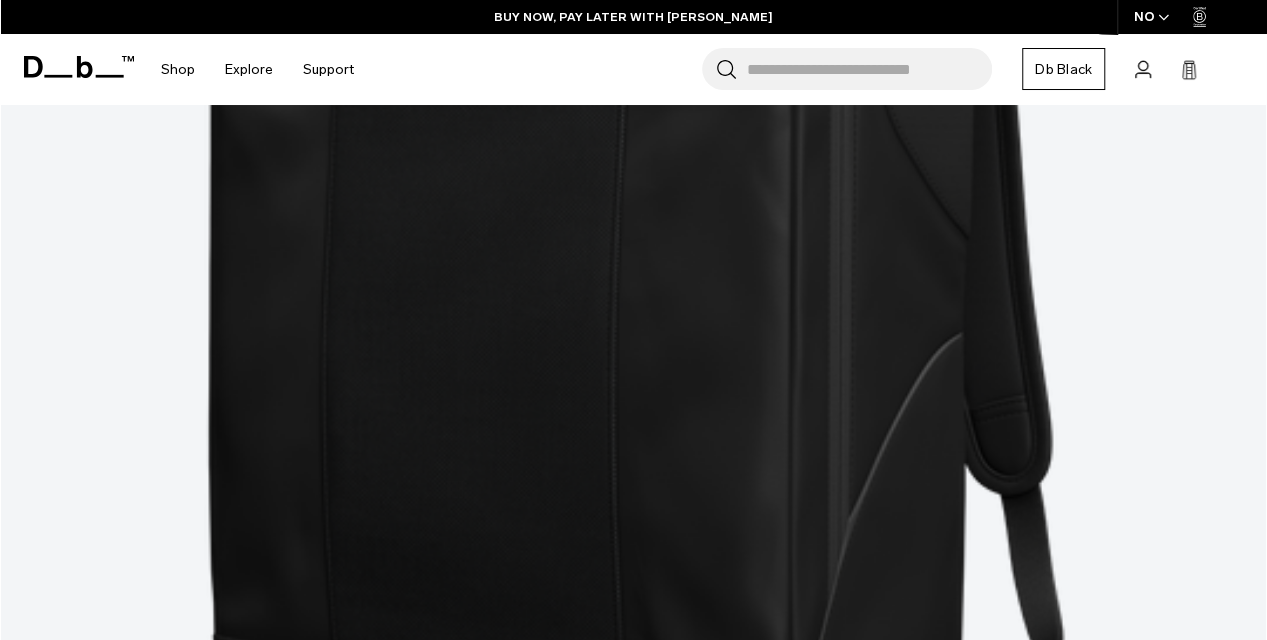scroll, scrollTop: 14688, scrollLeft: 0, axis: vertical 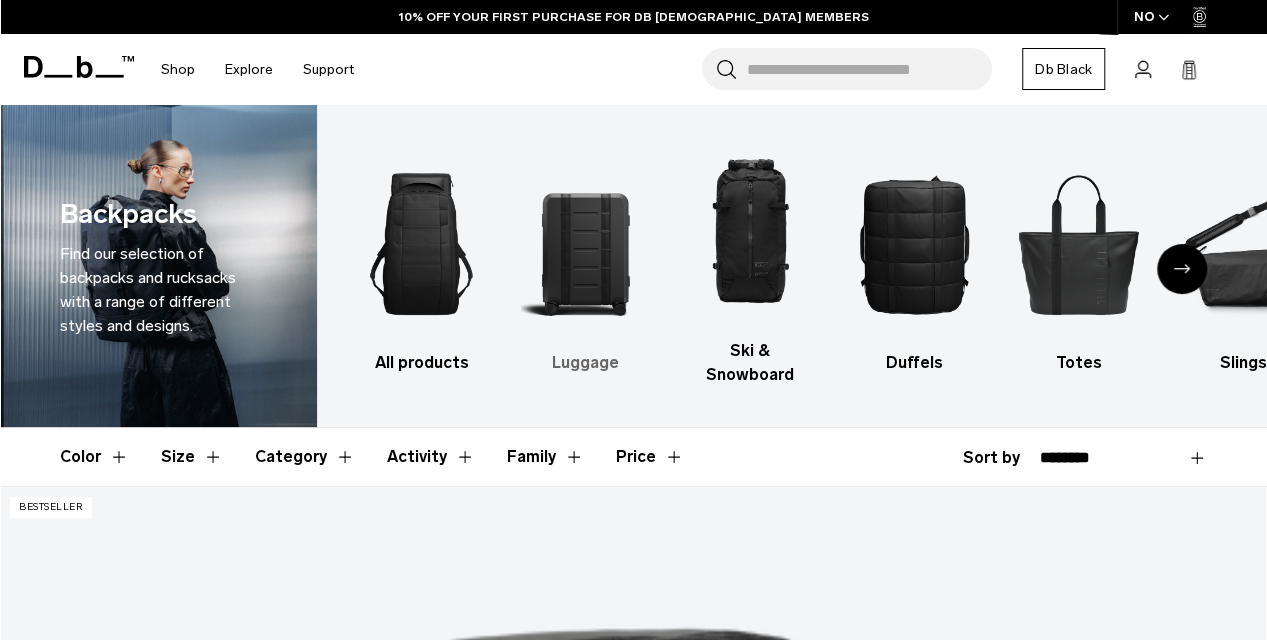 click at bounding box center [585, 244] 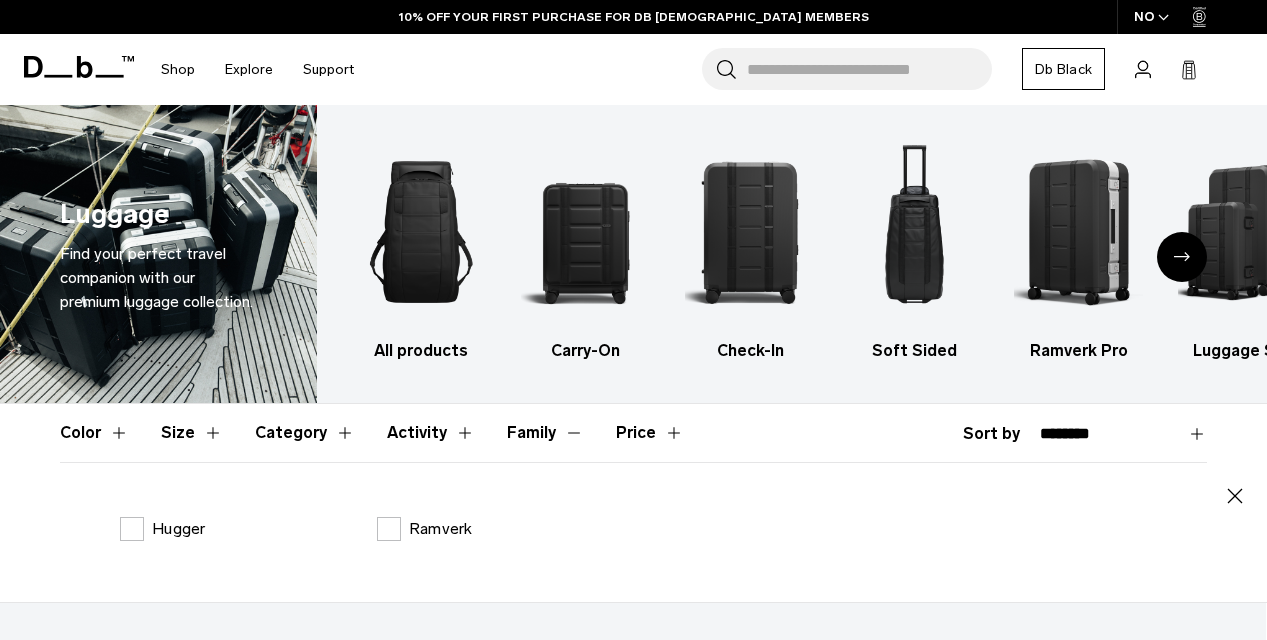 scroll, scrollTop: 0, scrollLeft: 0, axis: both 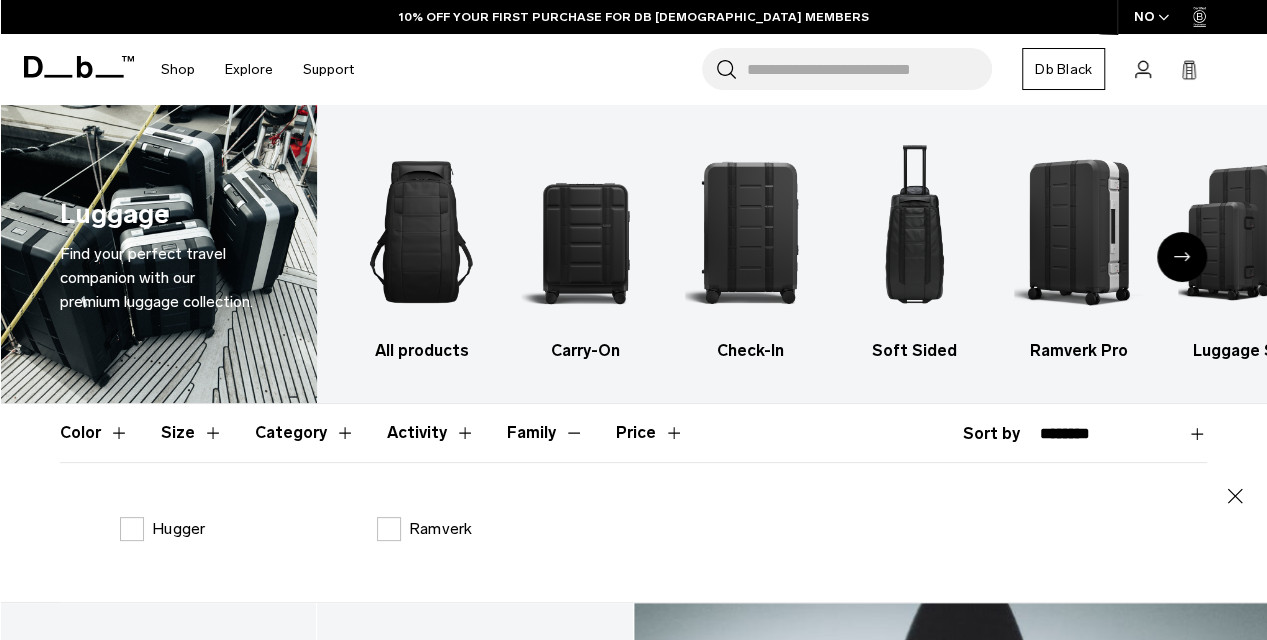 click on "Family" at bounding box center (545, 433) 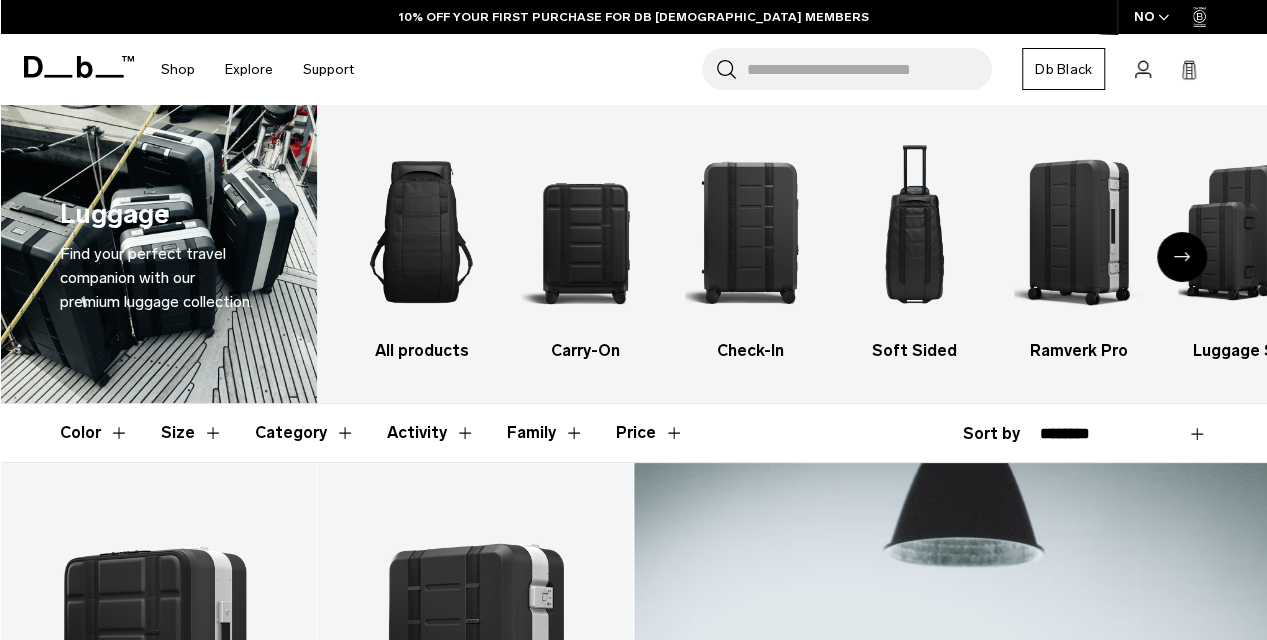 scroll, scrollTop: 0, scrollLeft: 0, axis: both 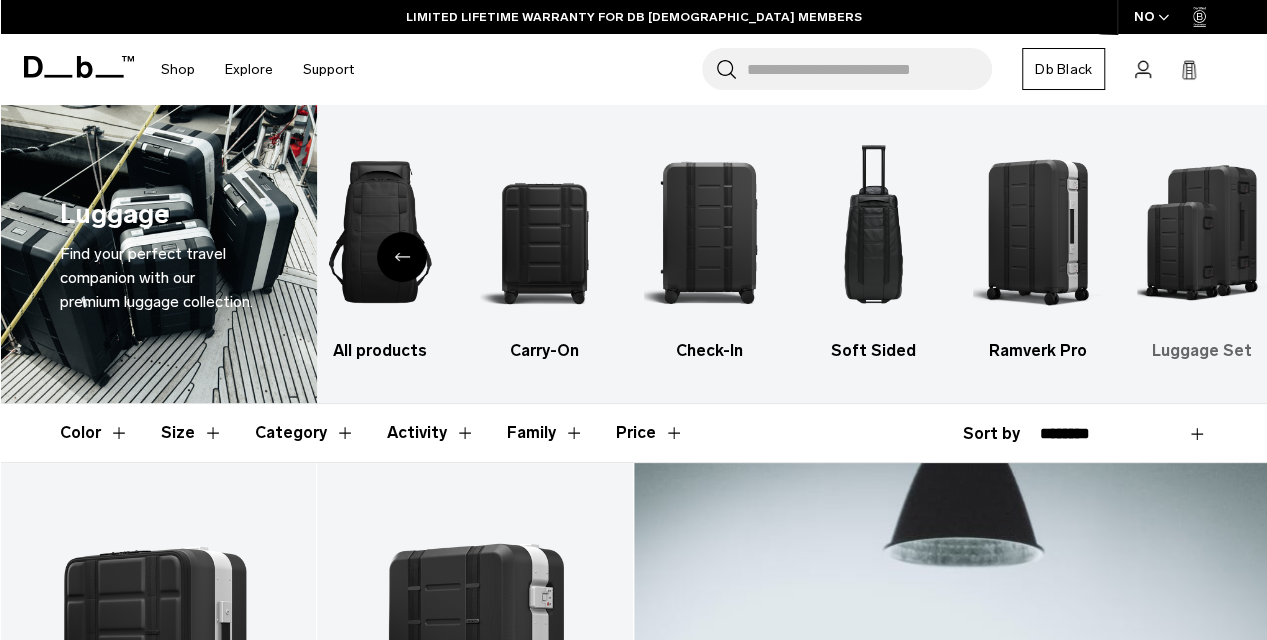 click at bounding box center (1201, 232) 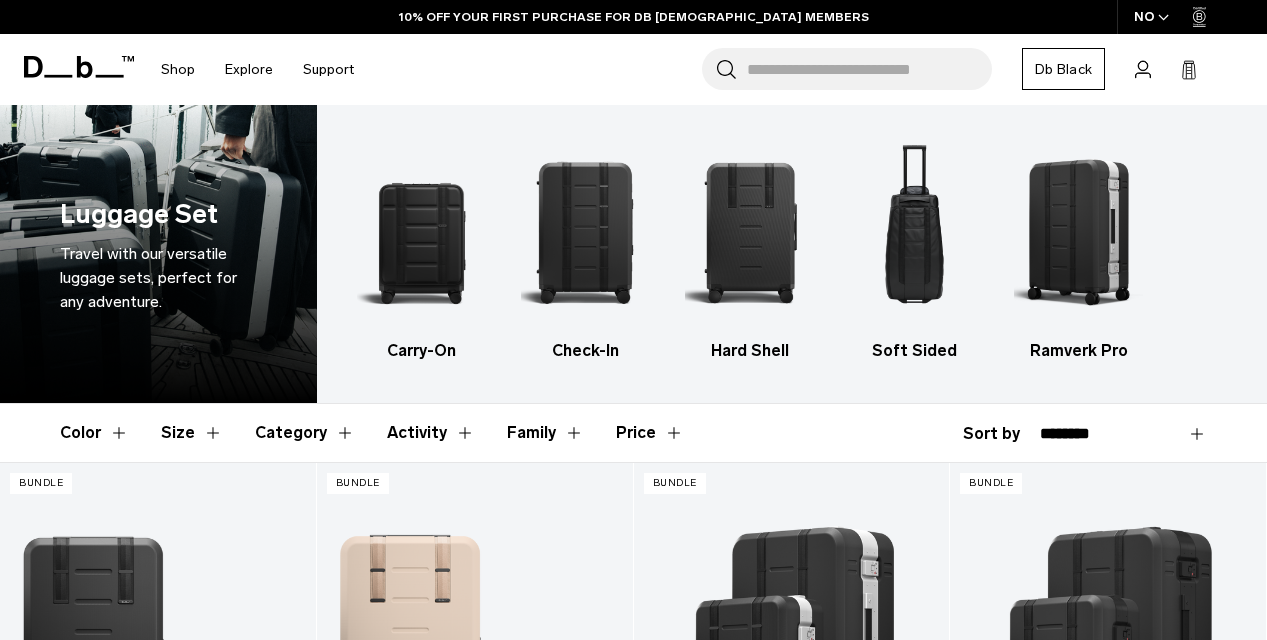 scroll, scrollTop: 0, scrollLeft: 0, axis: both 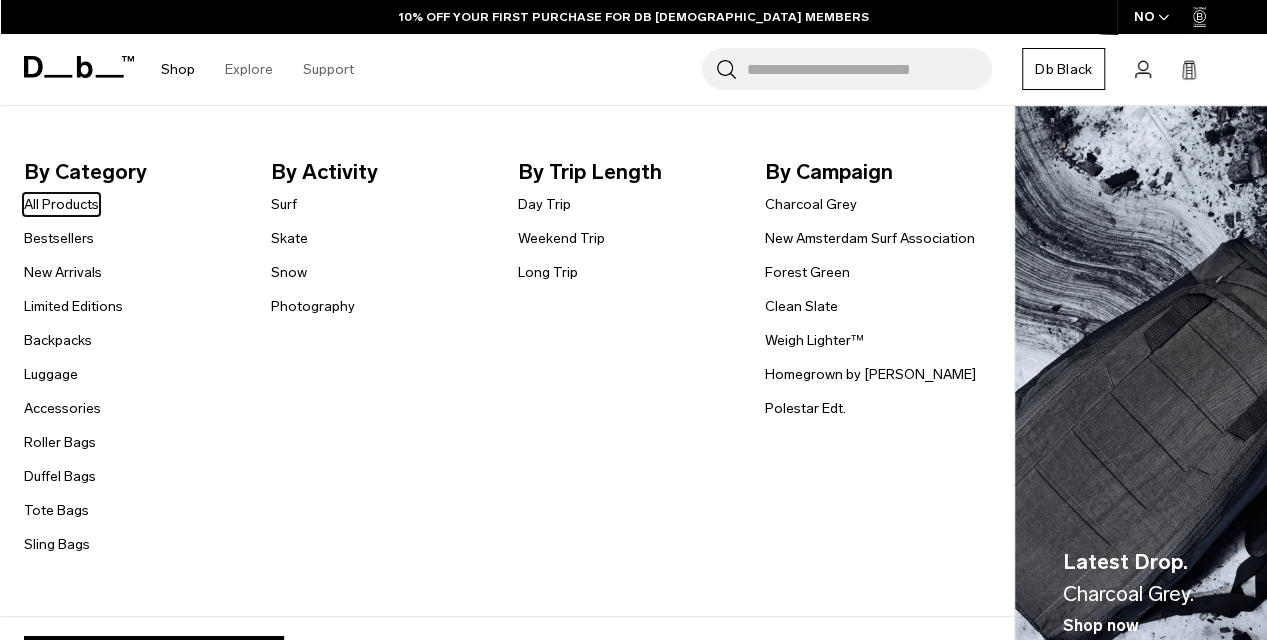 click on "Shop" at bounding box center [178, 69] 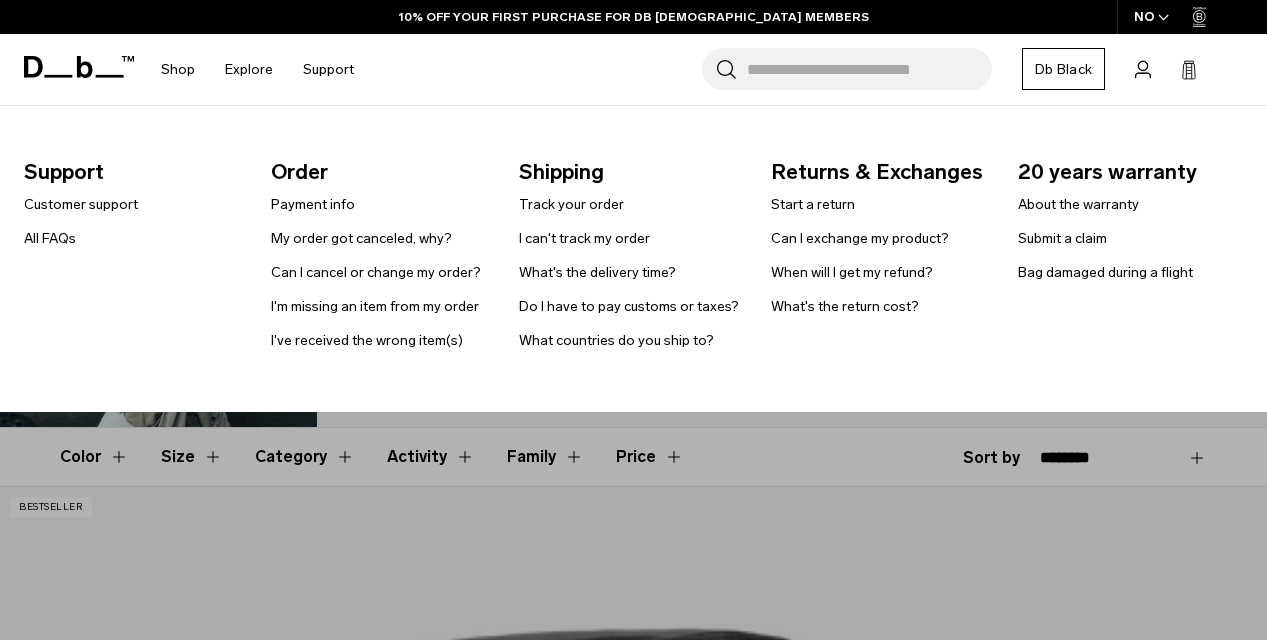 scroll, scrollTop: 0, scrollLeft: 0, axis: both 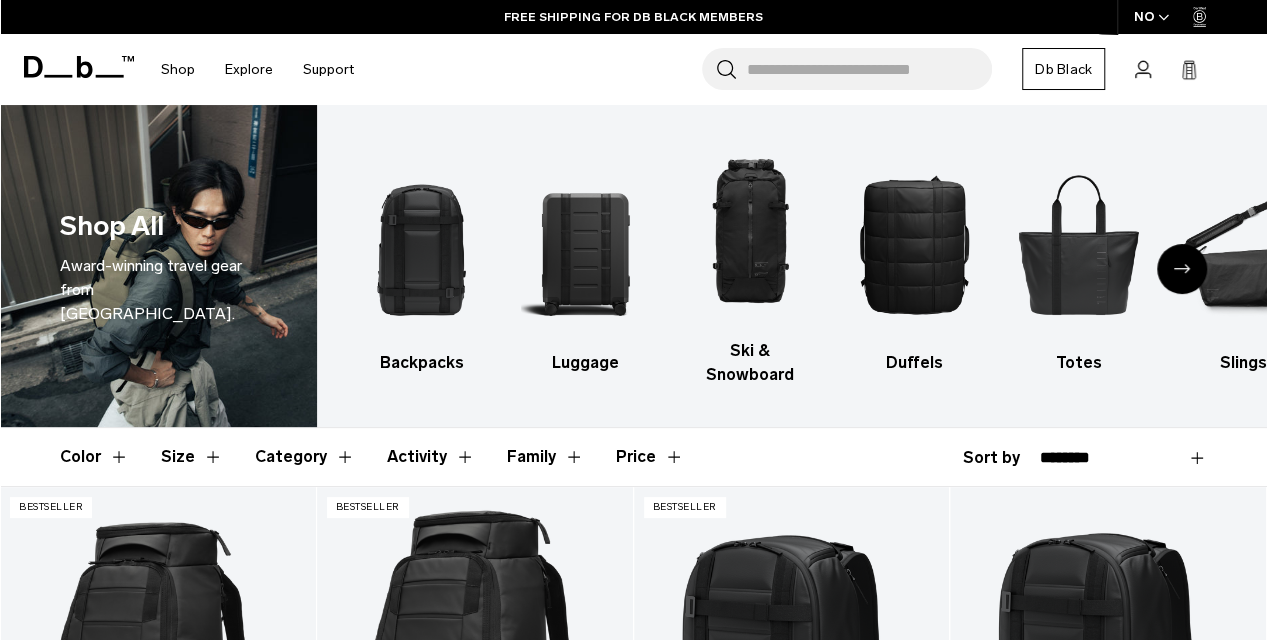 click at bounding box center [1182, 269] 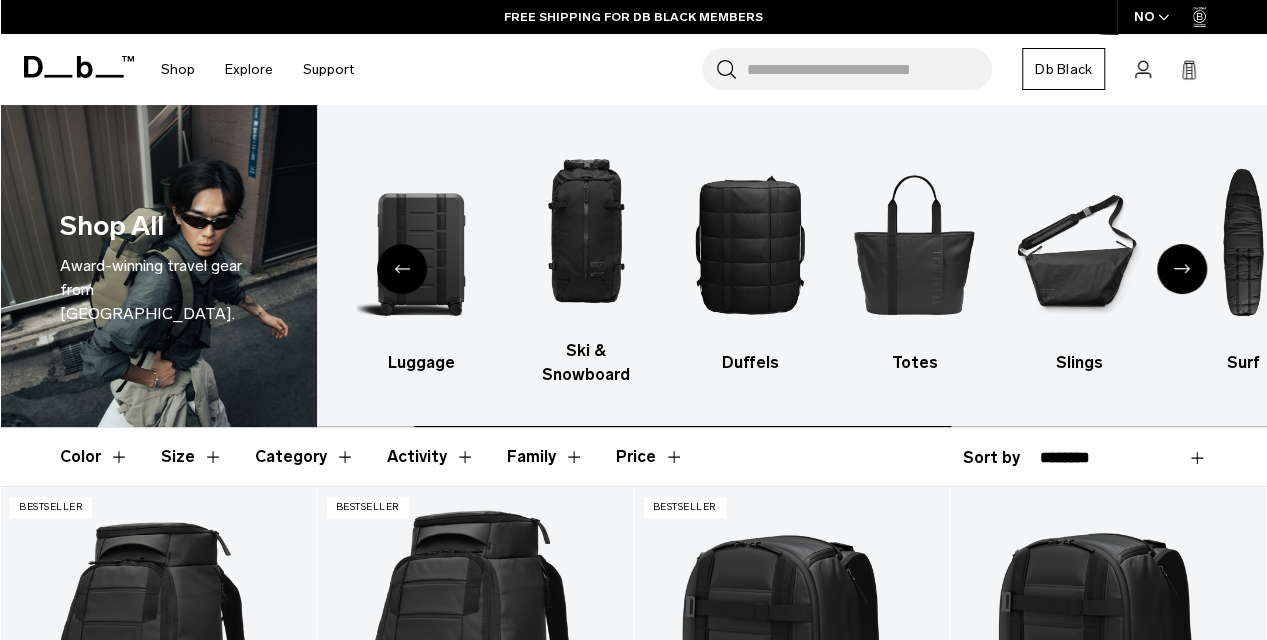 click at bounding box center [1182, 269] 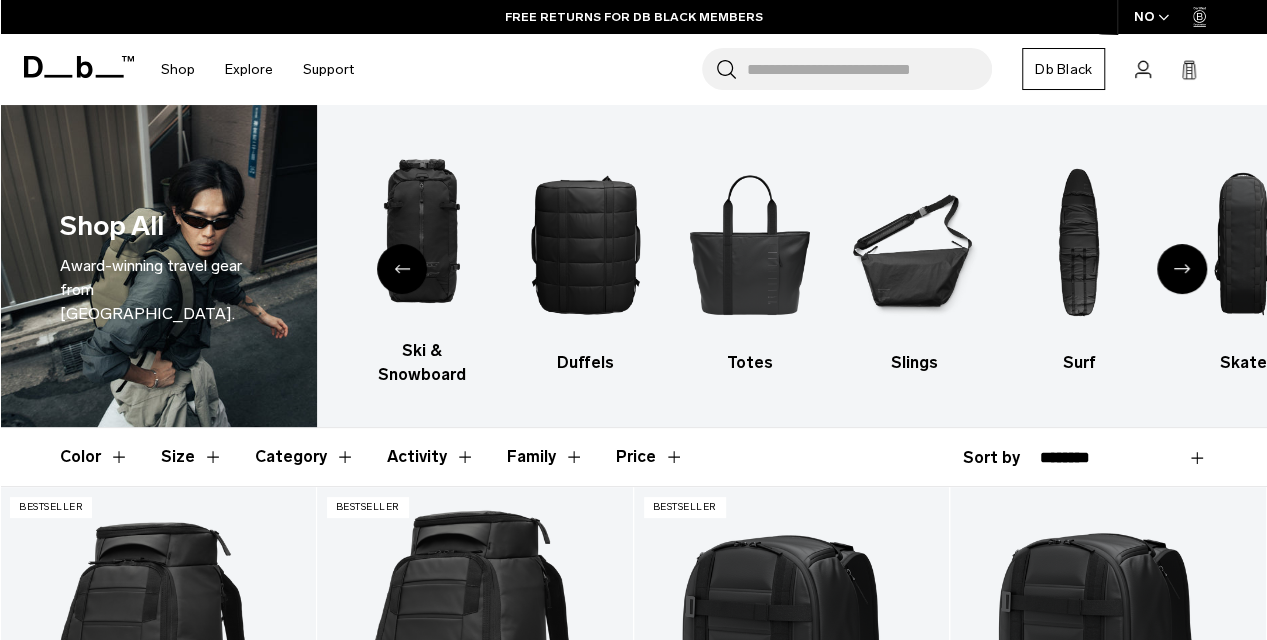 click at bounding box center [1182, 269] 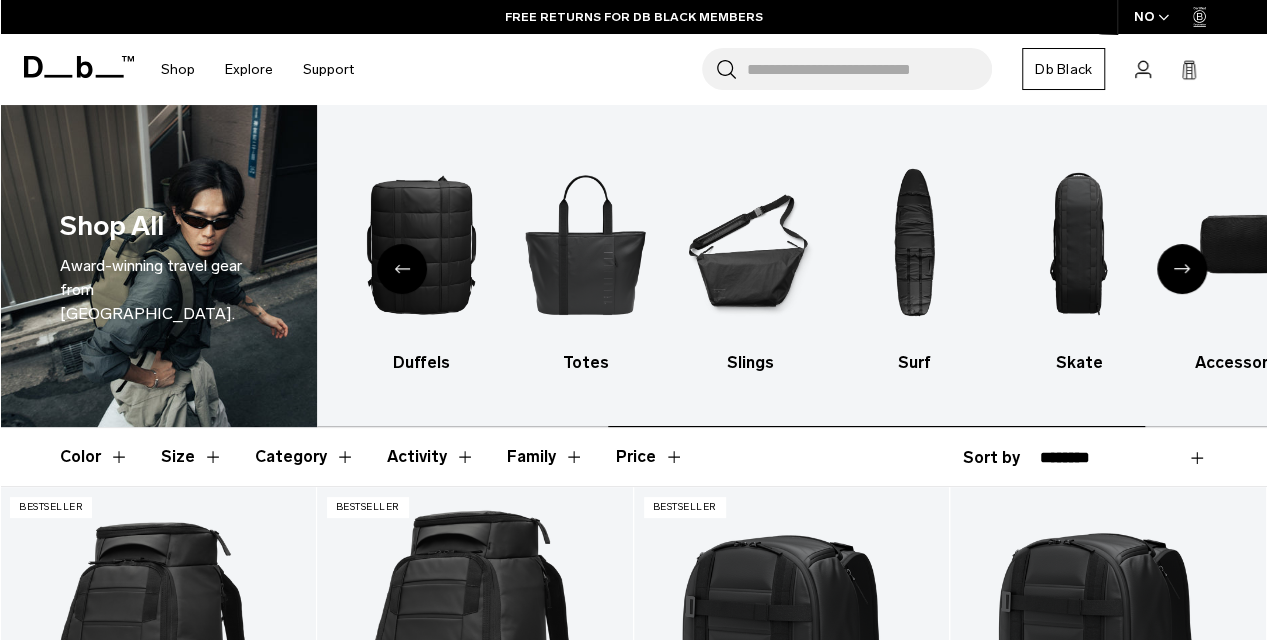click at bounding box center [1182, 269] 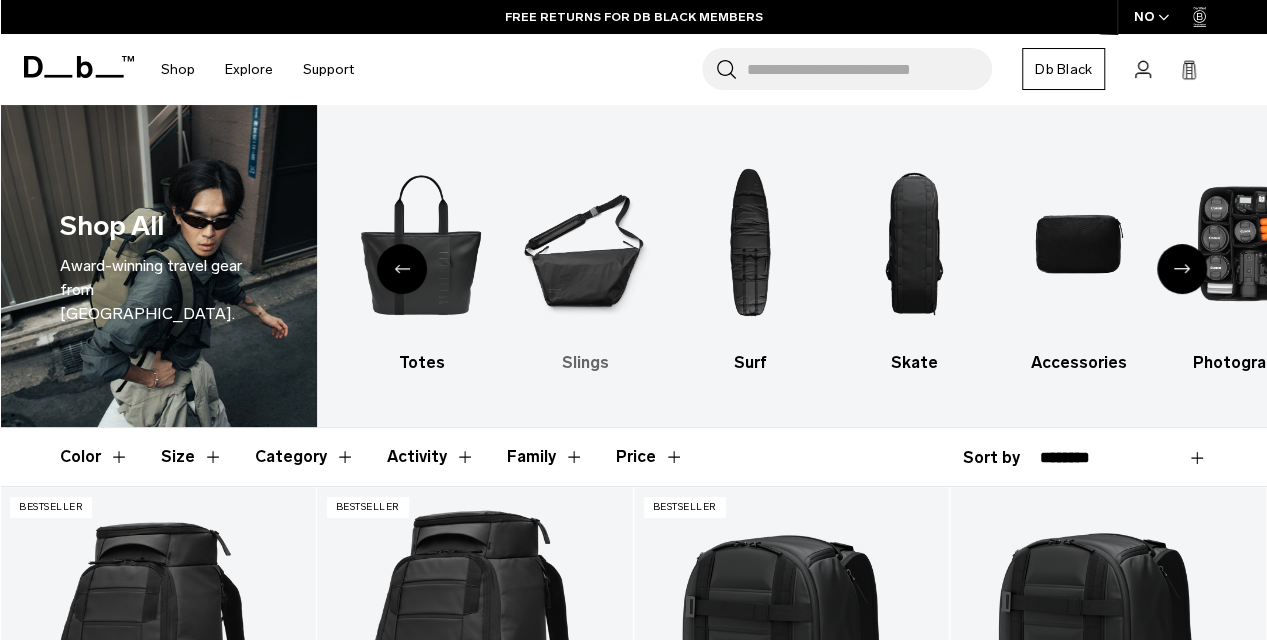 click at bounding box center (585, 244) 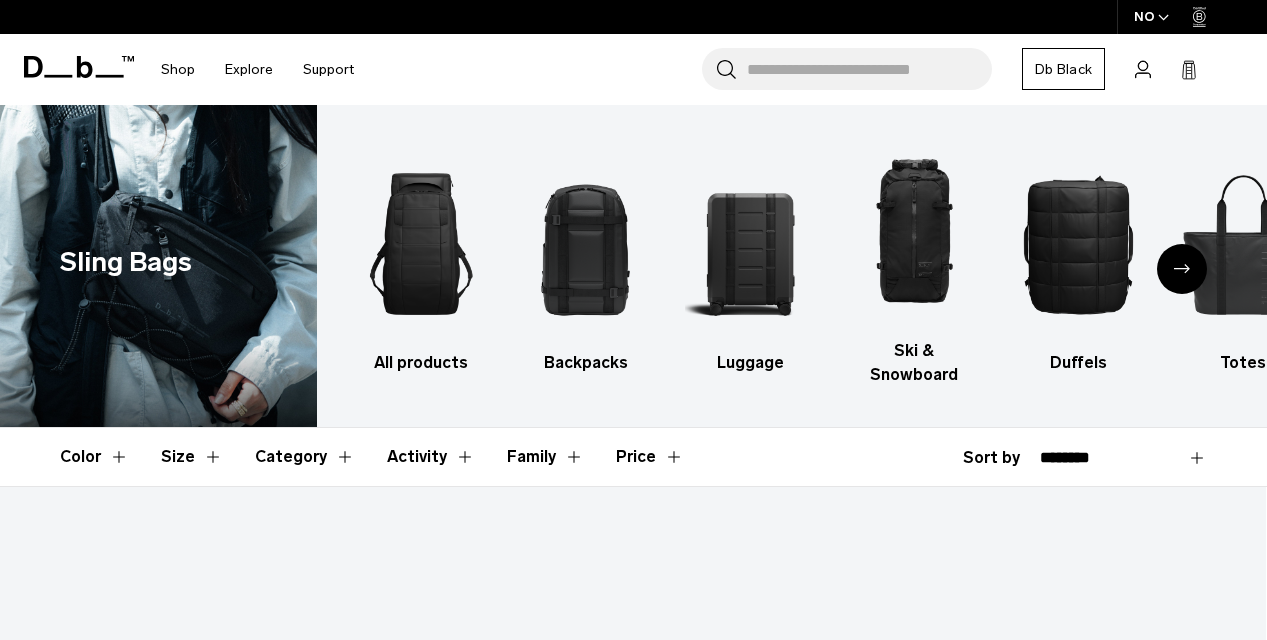 scroll, scrollTop: 0, scrollLeft: 0, axis: both 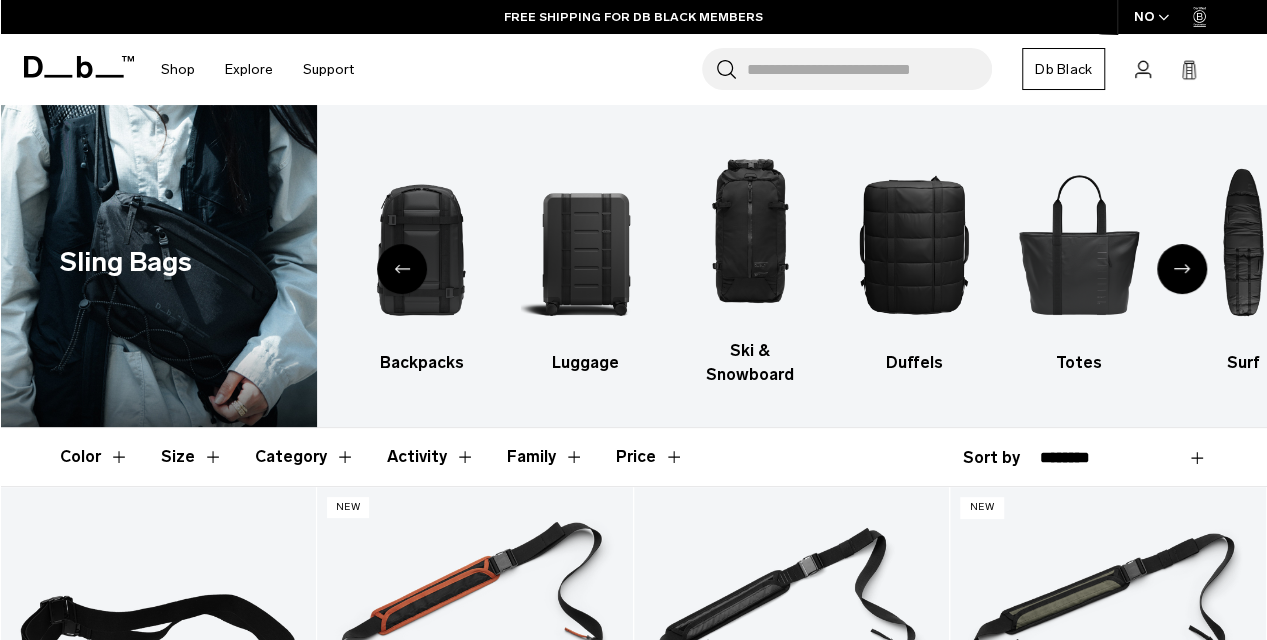 click at bounding box center (1182, 269) 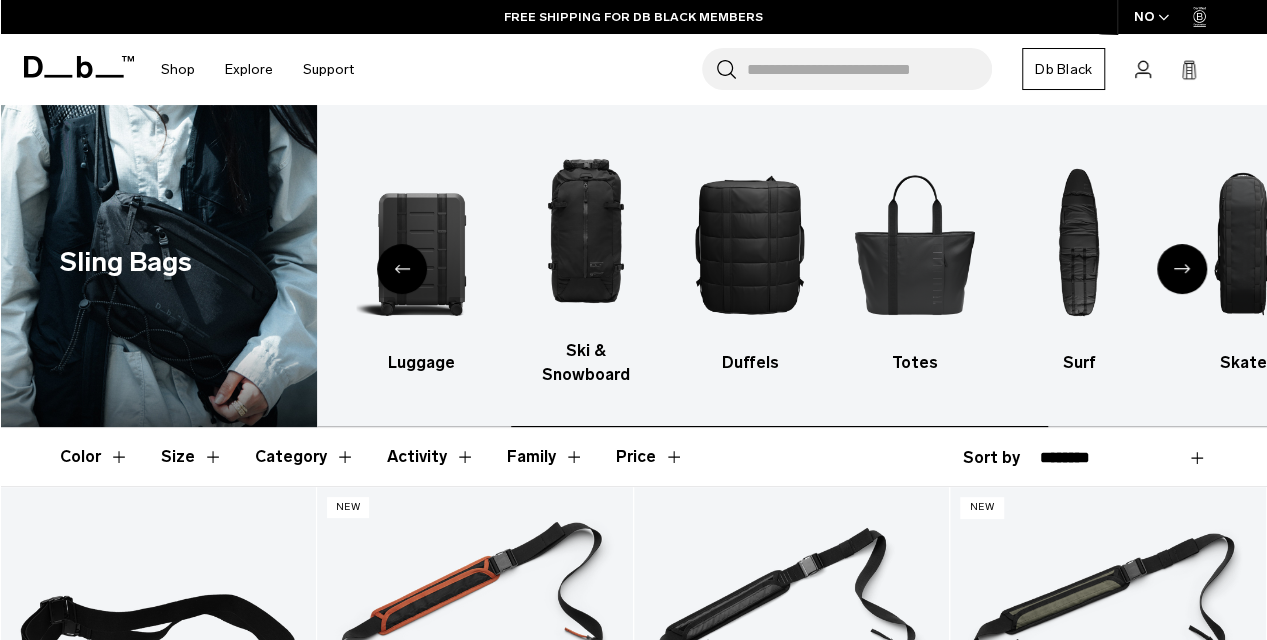 click at bounding box center (1182, 269) 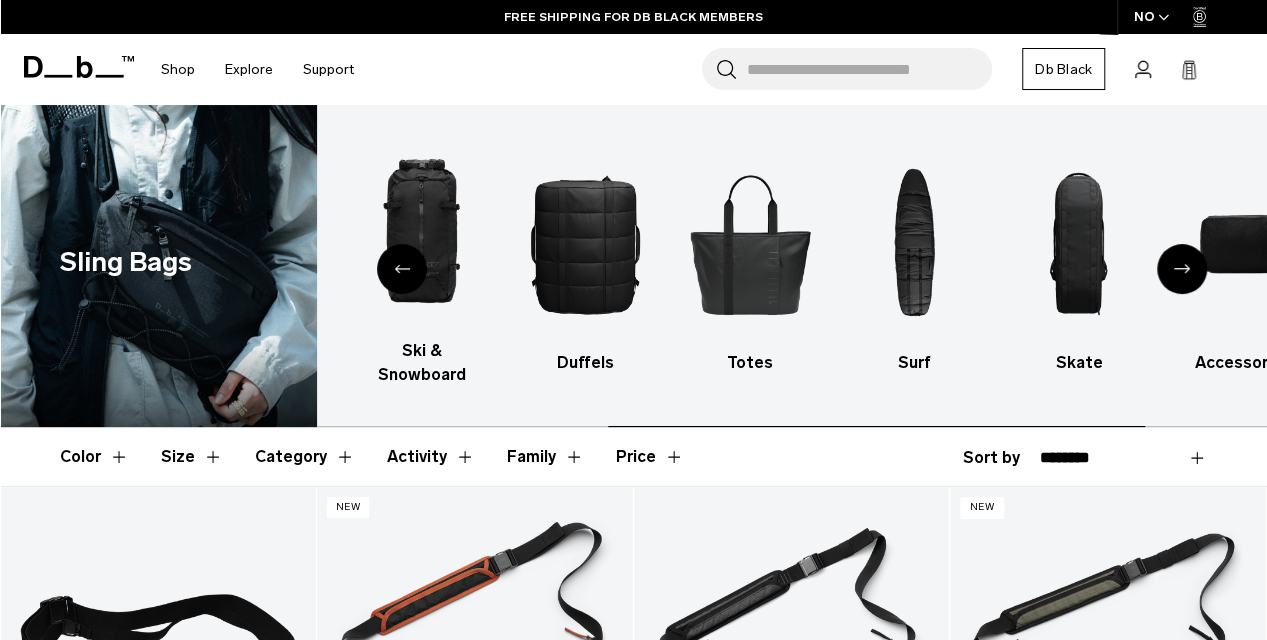 click at bounding box center (1182, 269) 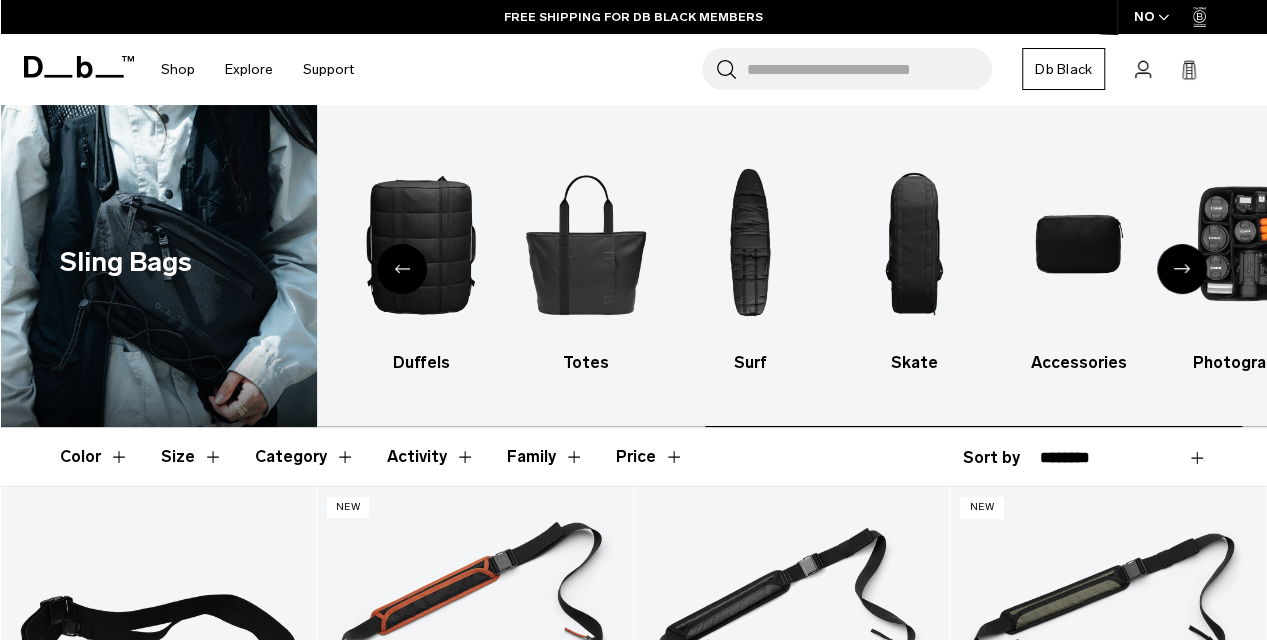 click at bounding box center [1182, 269] 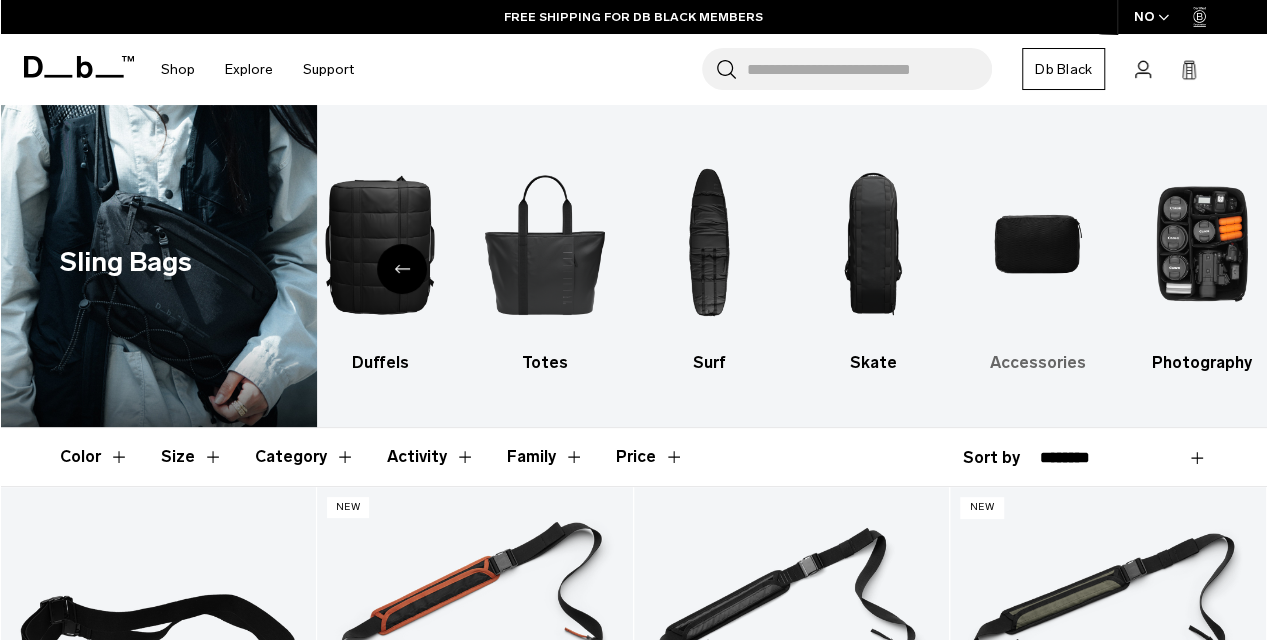 click at bounding box center (1037, 244) 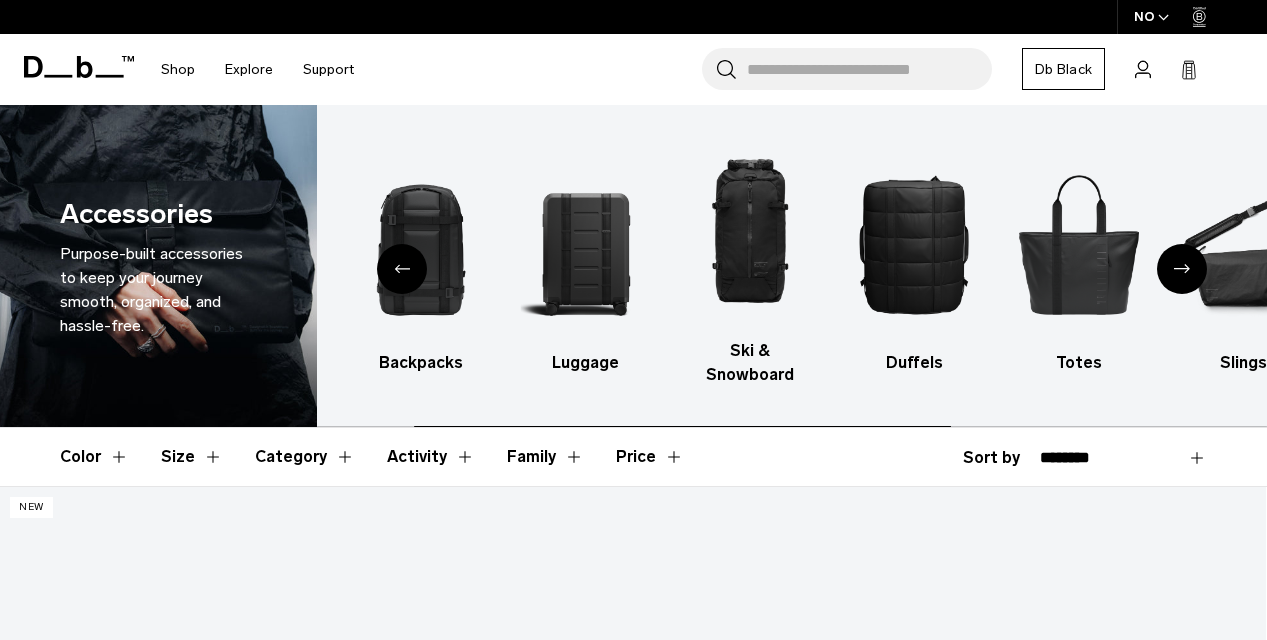 scroll, scrollTop: 0, scrollLeft: 0, axis: both 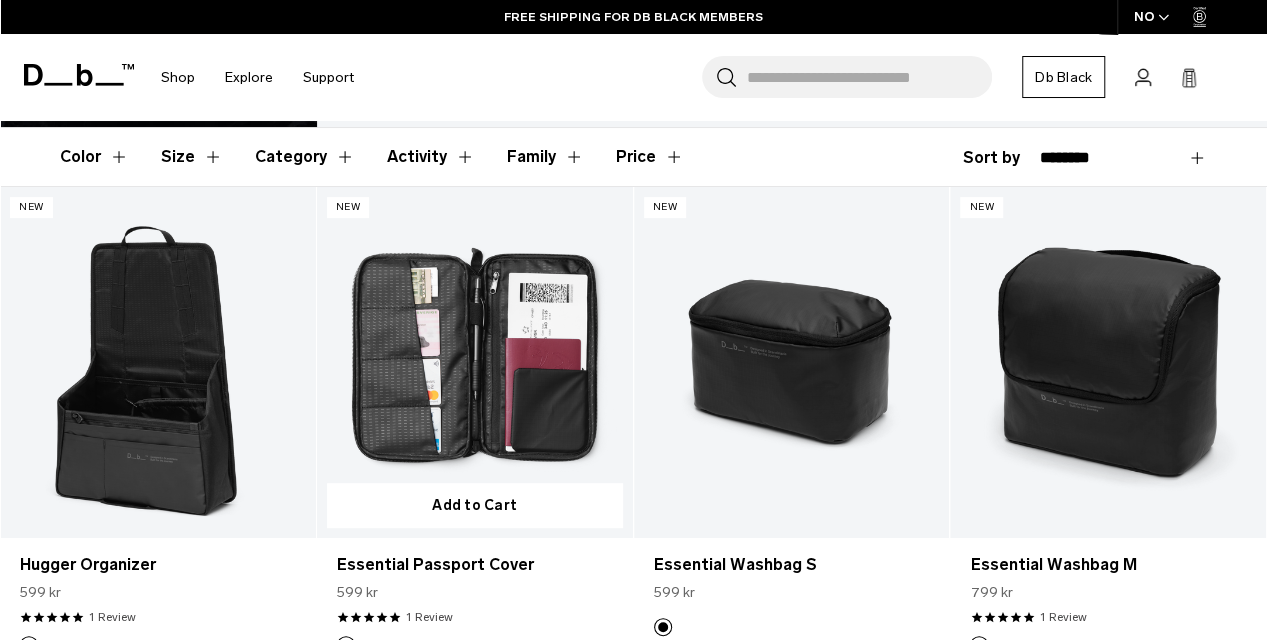 click at bounding box center (475, 362) 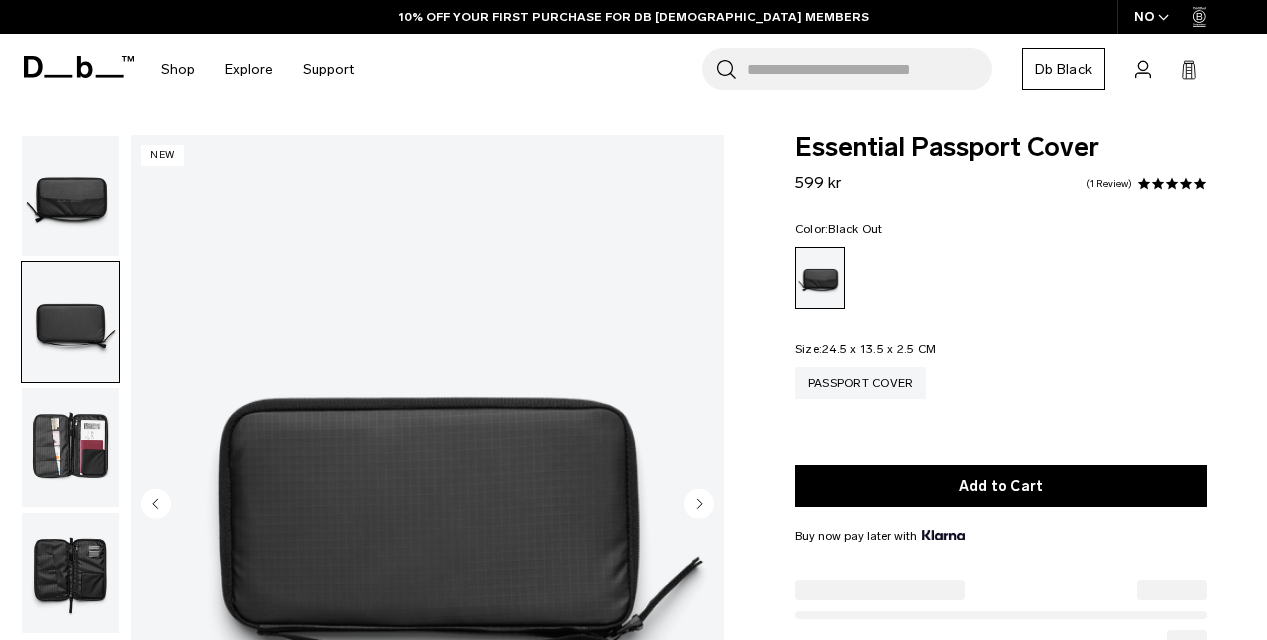 scroll, scrollTop: 100, scrollLeft: 0, axis: vertical 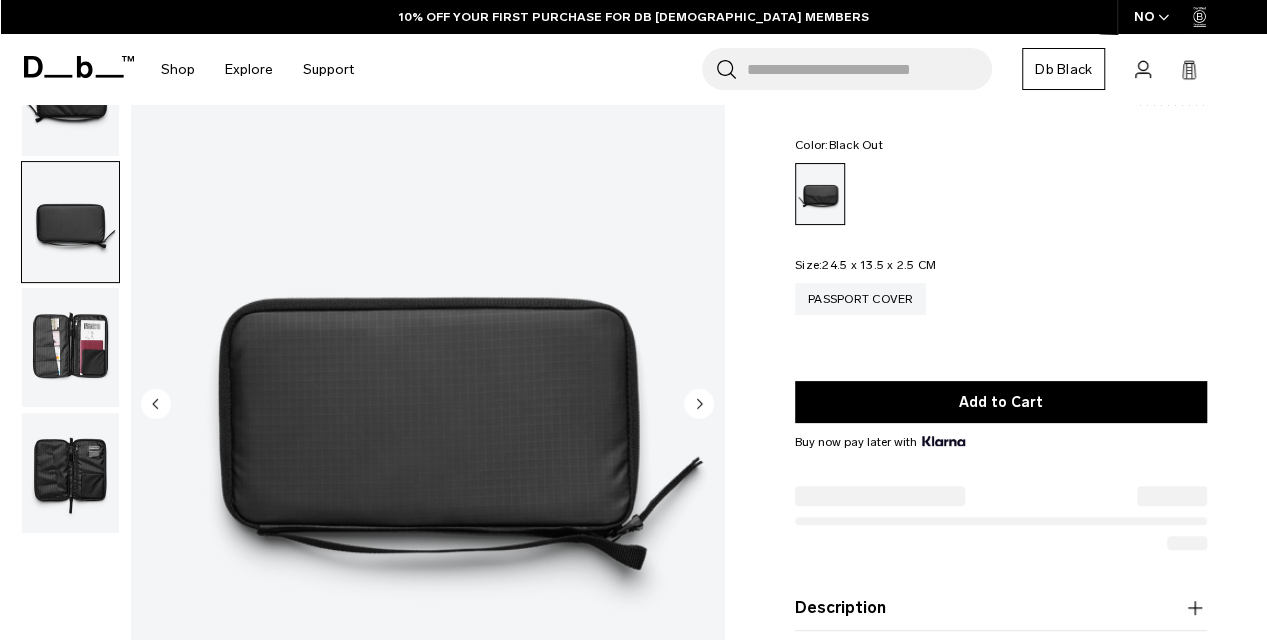 click at bounding box center [70, 348] 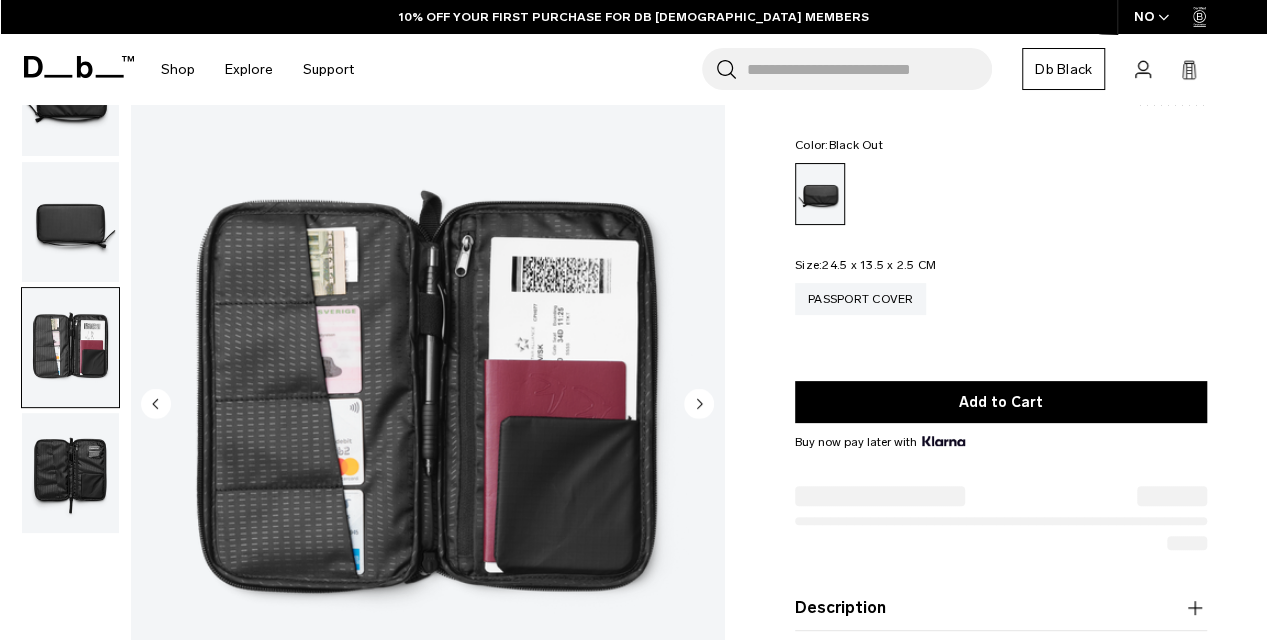 scroll, scrollTop: 0, scrollLeft: 0, axis: both 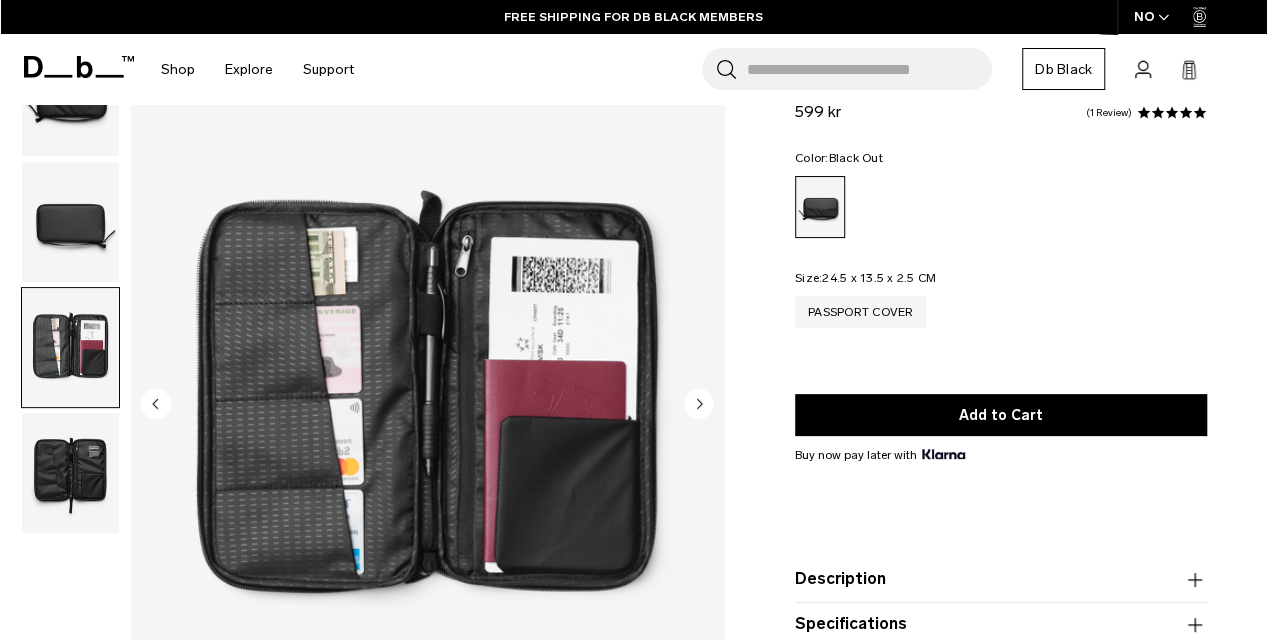 click at bounding box center [70, 473] 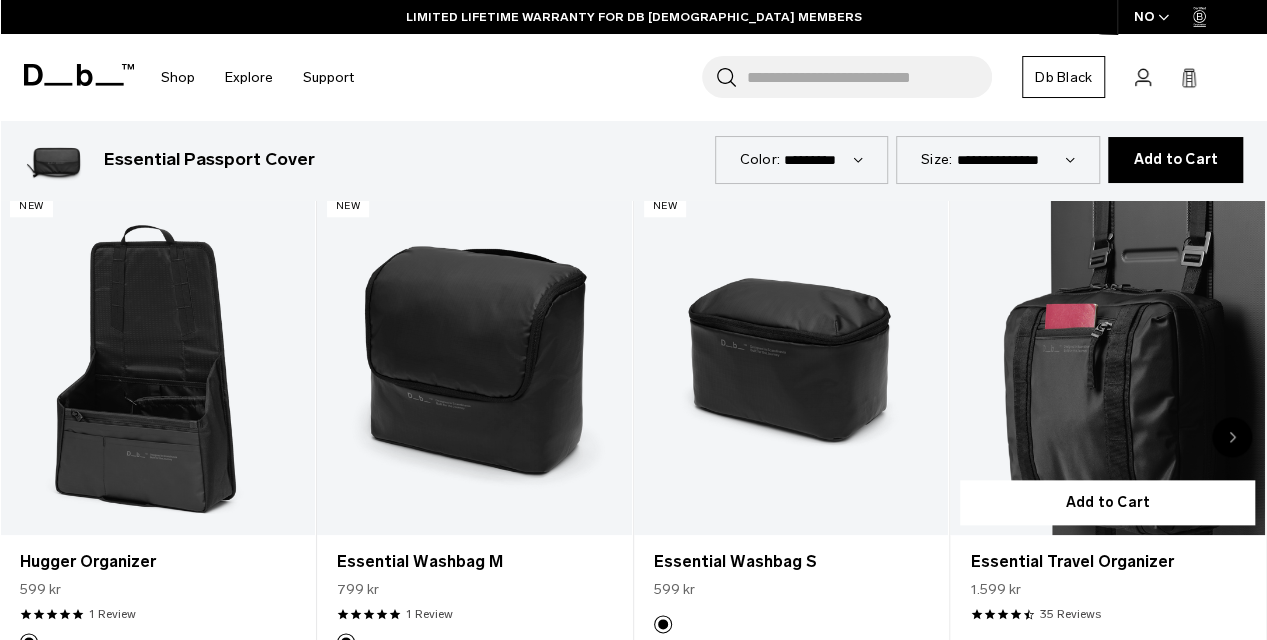 scroll, scrollTop: 900, scrollLeft: 0, axis: vertical 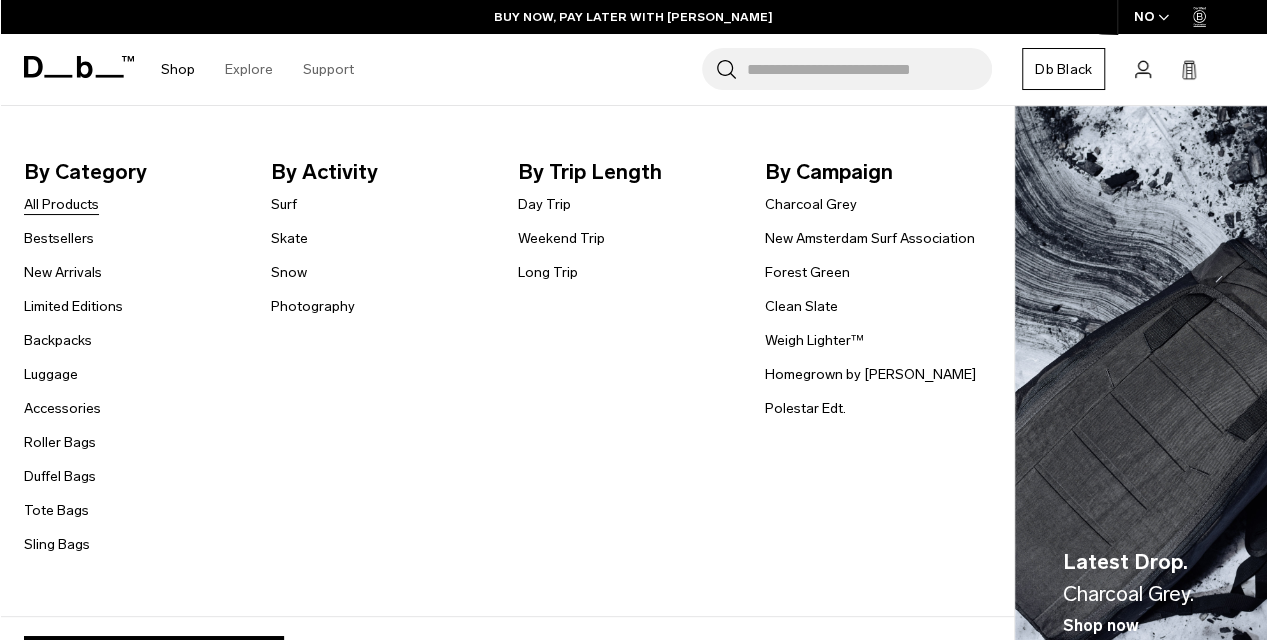 click on "All Products" at bounding box center (61, 204) 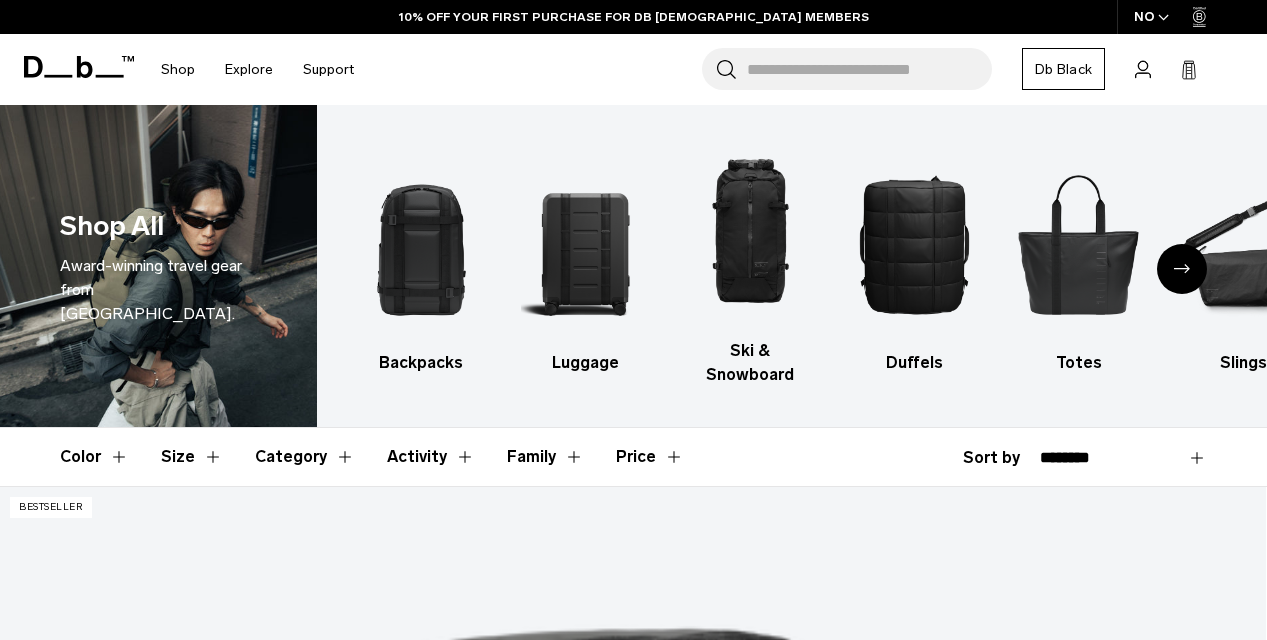 scroll, scrollTop: 0, scrollLeft: 0, axis: both 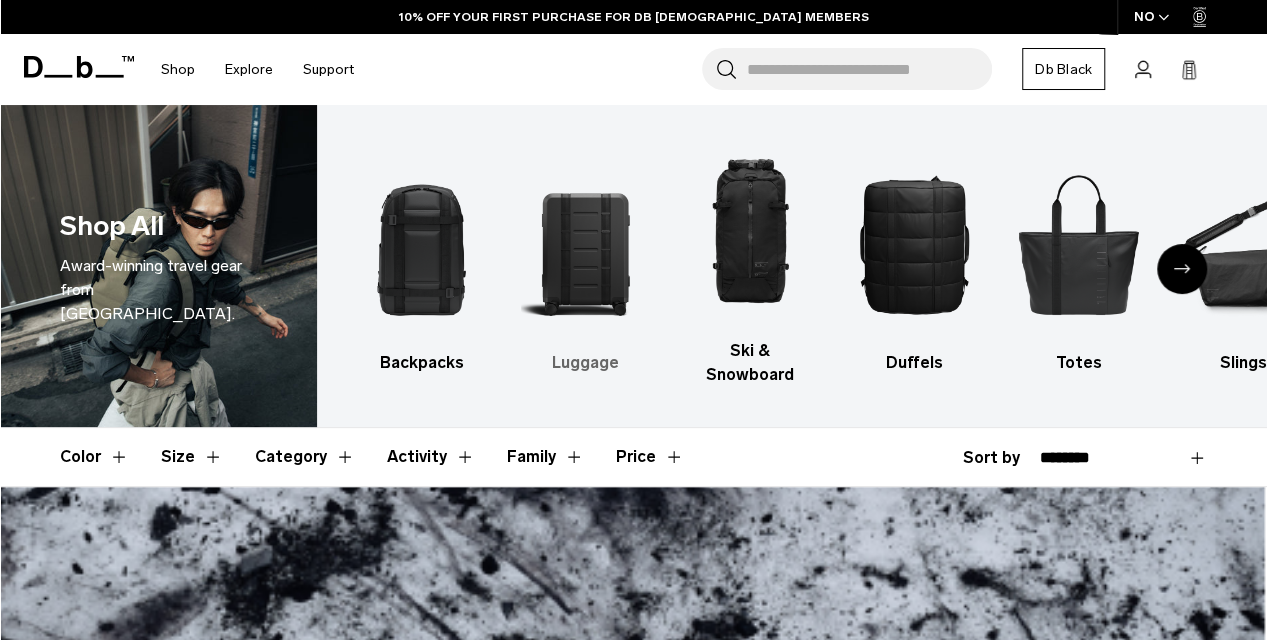 click at bounding box center [585, 244] 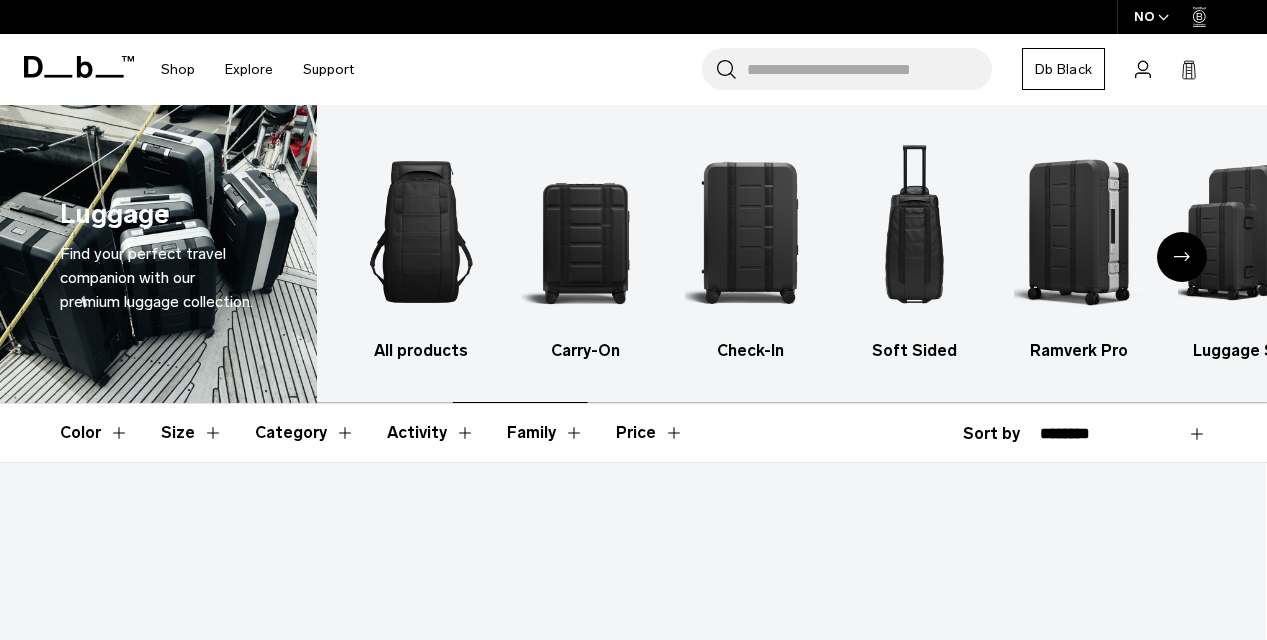 scroll, scrollTop: 2000, scrollLeft: 0, axis: vertical 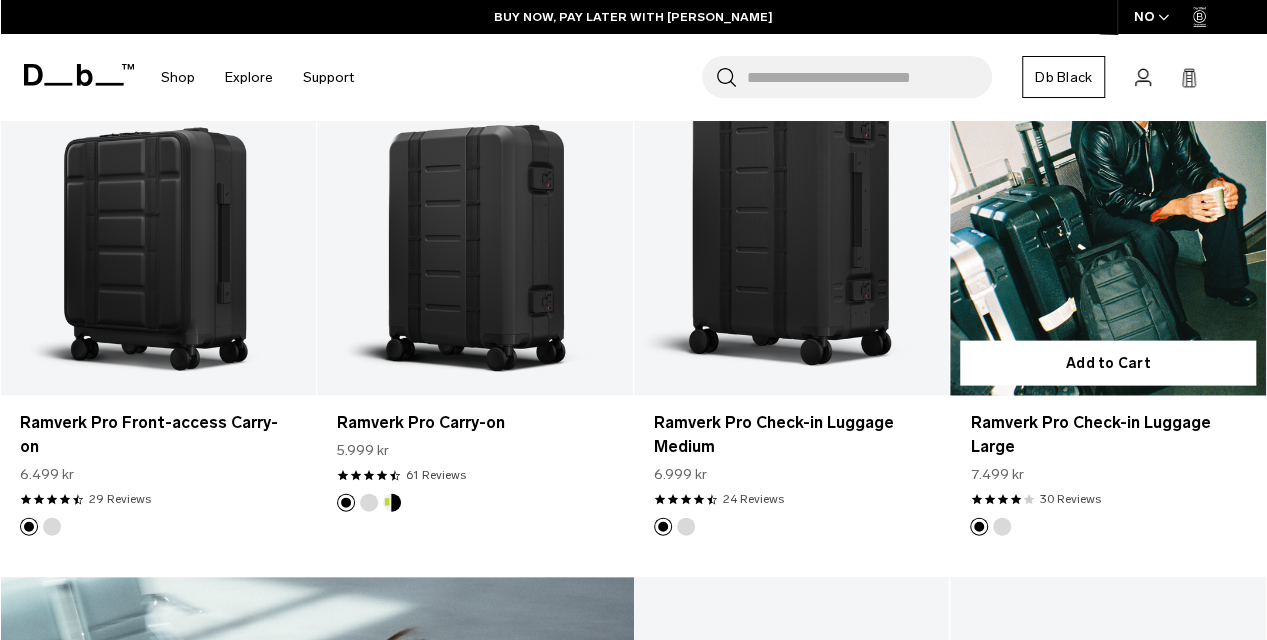 drag, startPoint x: 985, startPoint y: 449, endPoint x: 1024, endPoint y: 452, distance: 39.115215 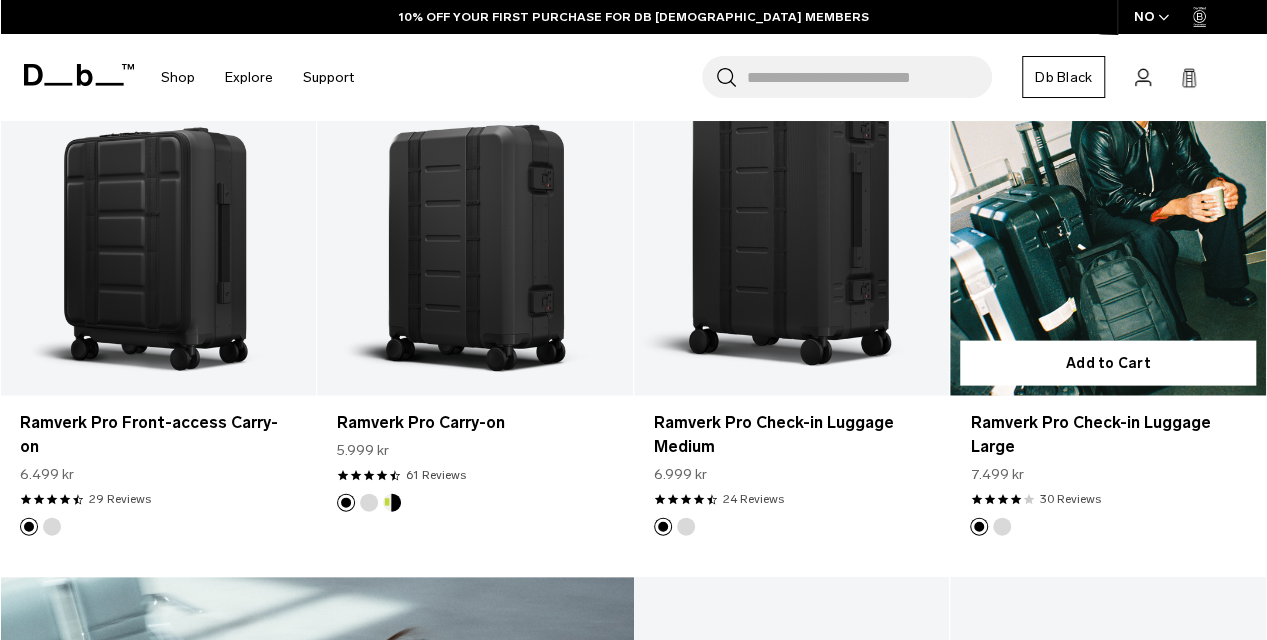 click at bounding box center [1108, 220] 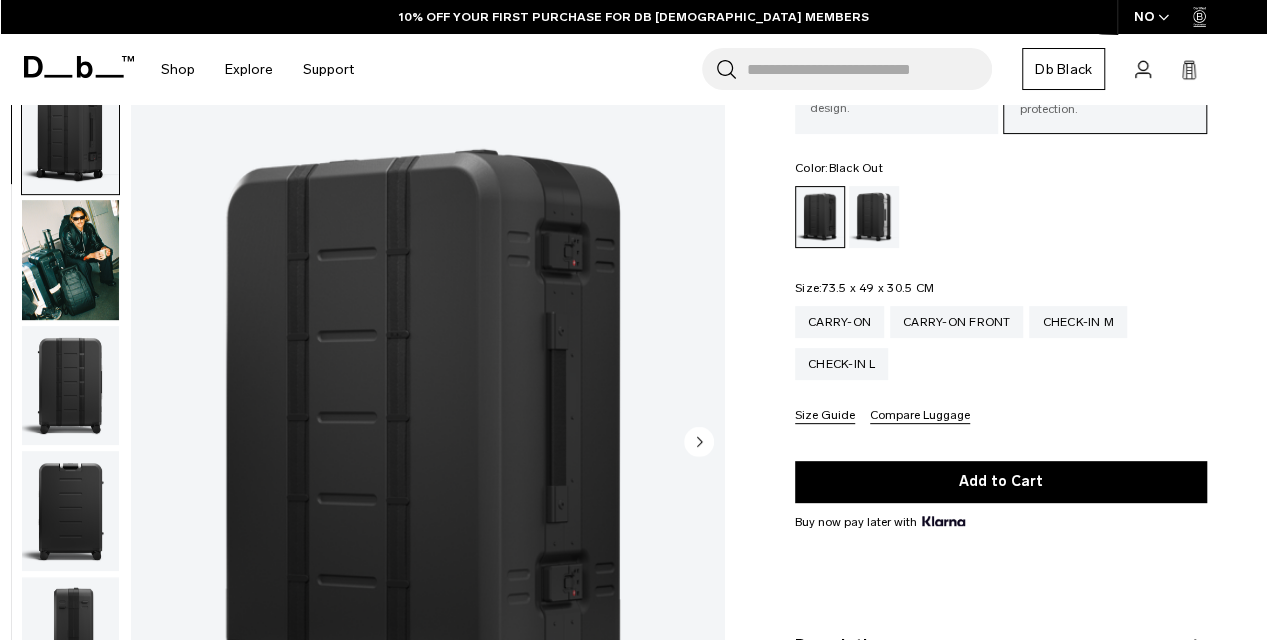 scroll, scrollTop: 200, scrollLeft: 0, axis: vertical 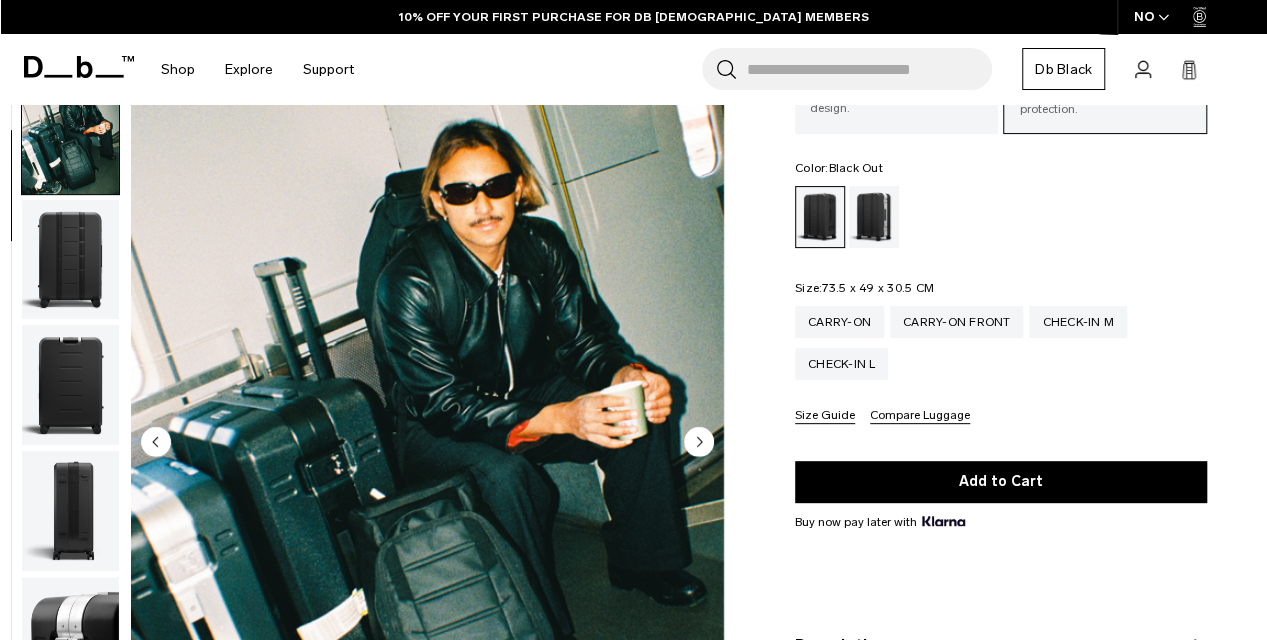 click 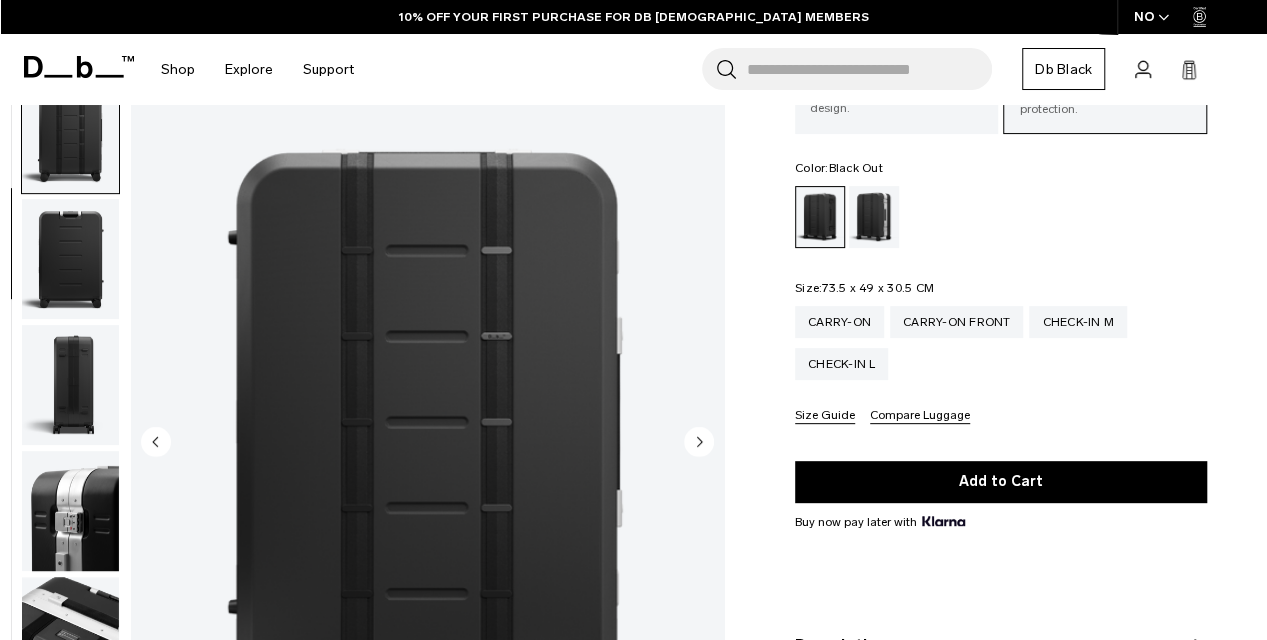 click 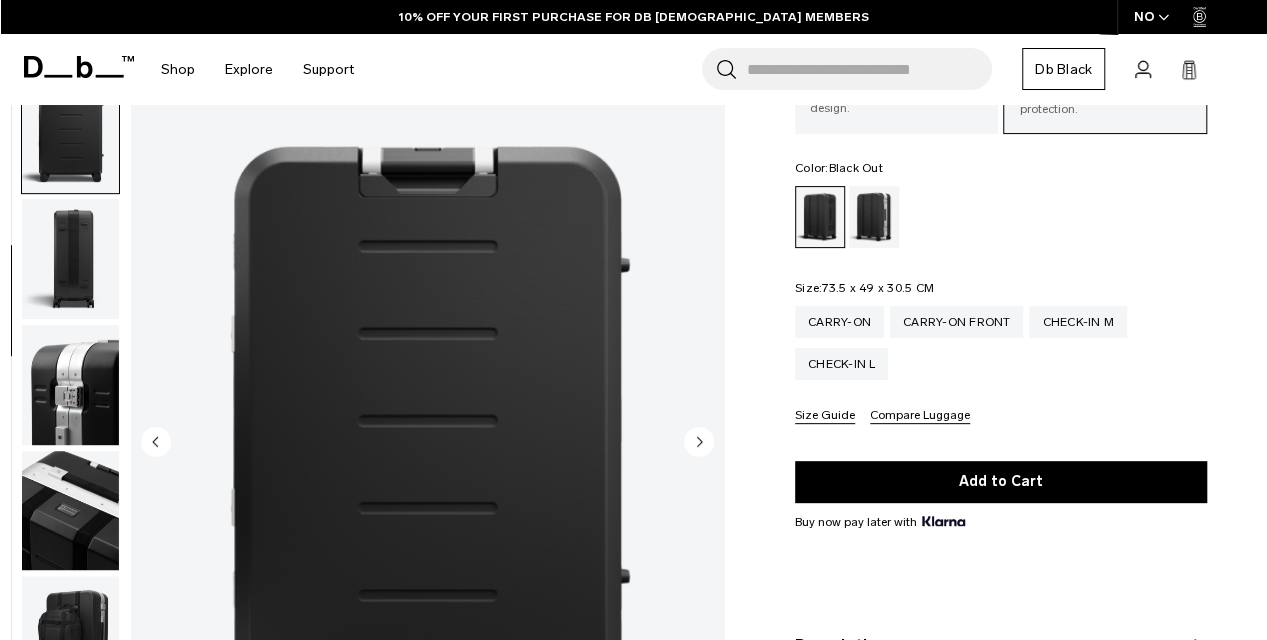 click 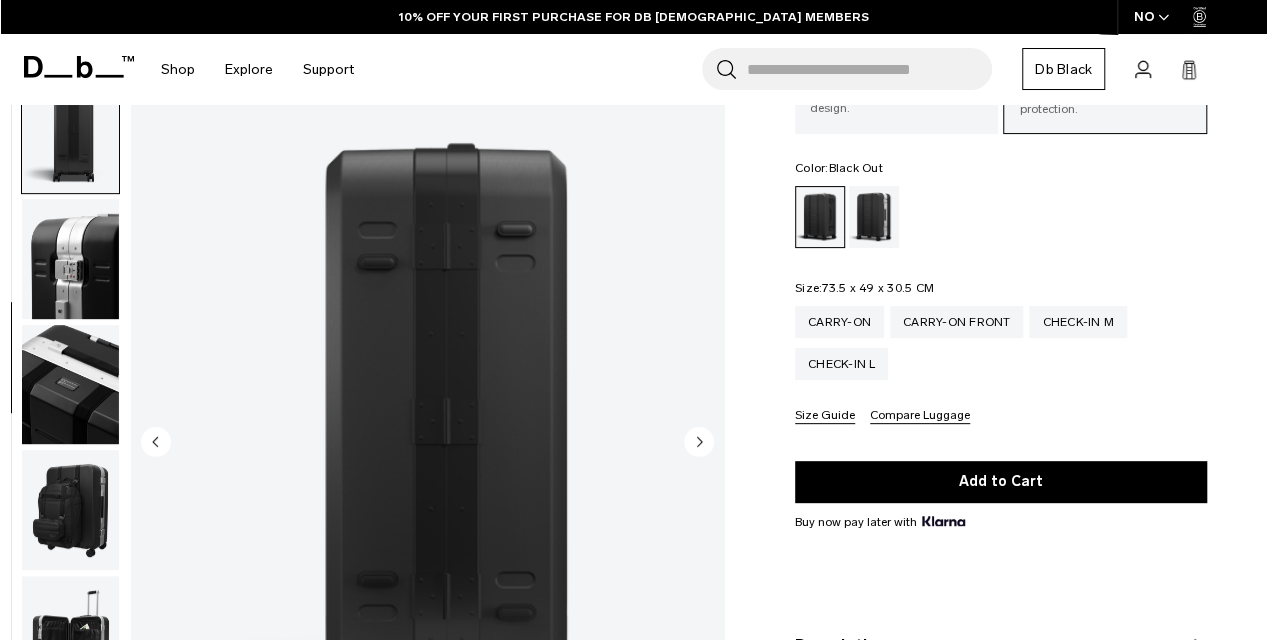 click 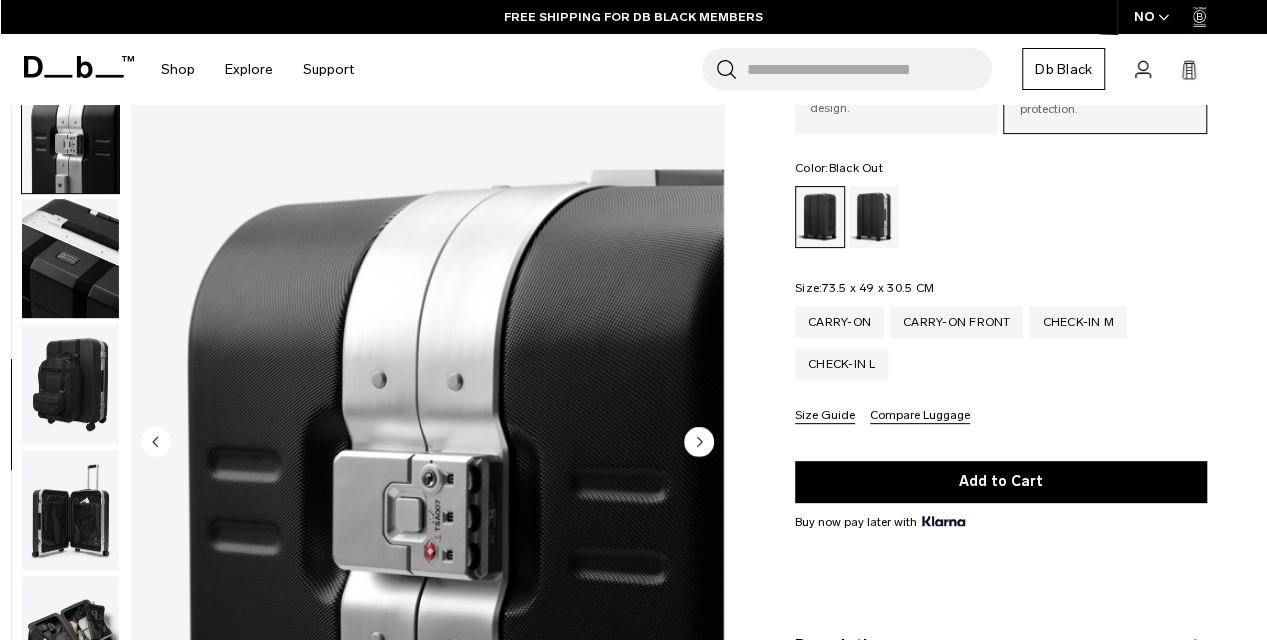 click 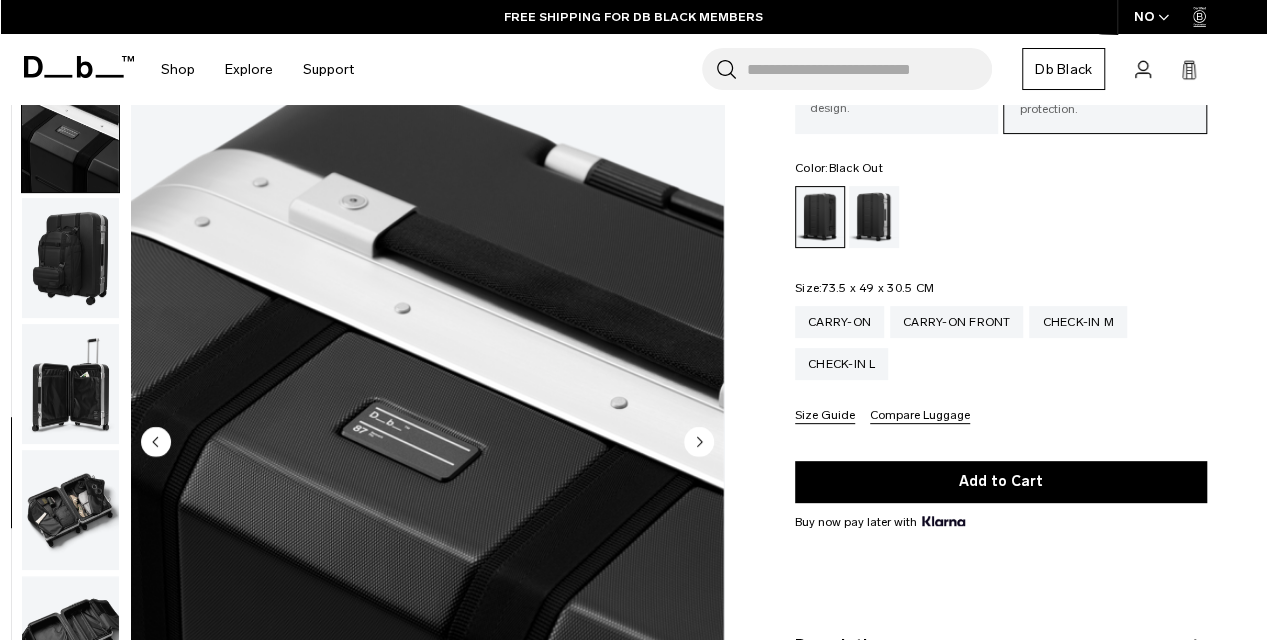 click 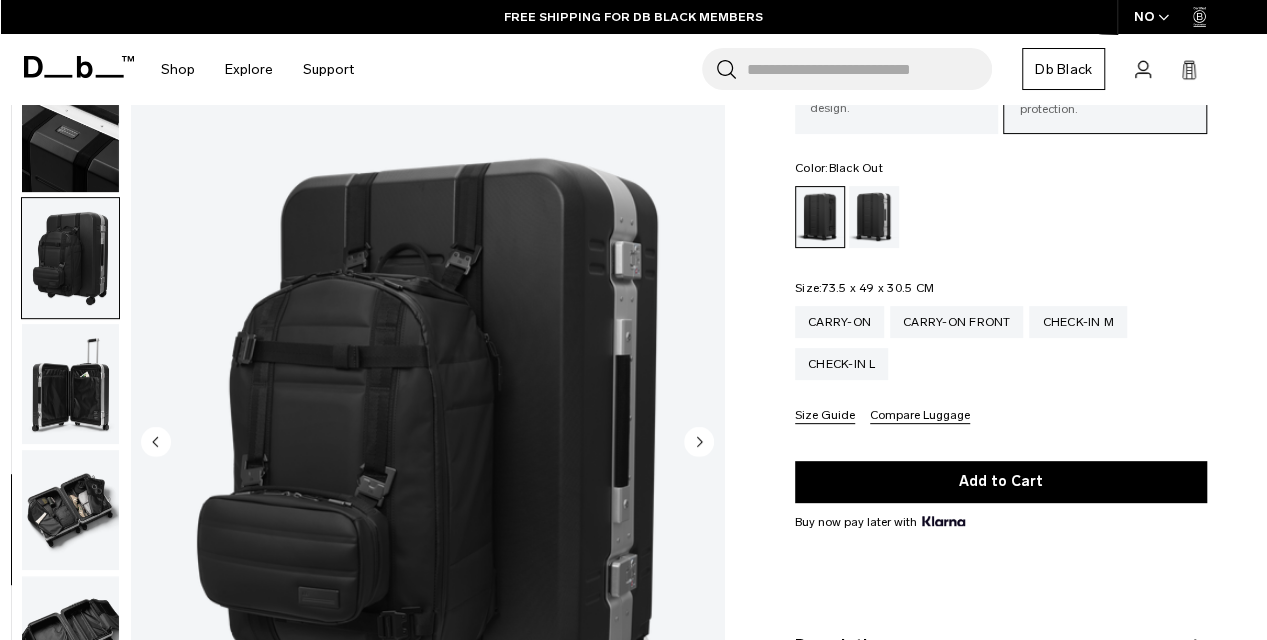 scroll, scrollTop: 766, scrollLeft: 0, axis: vertical 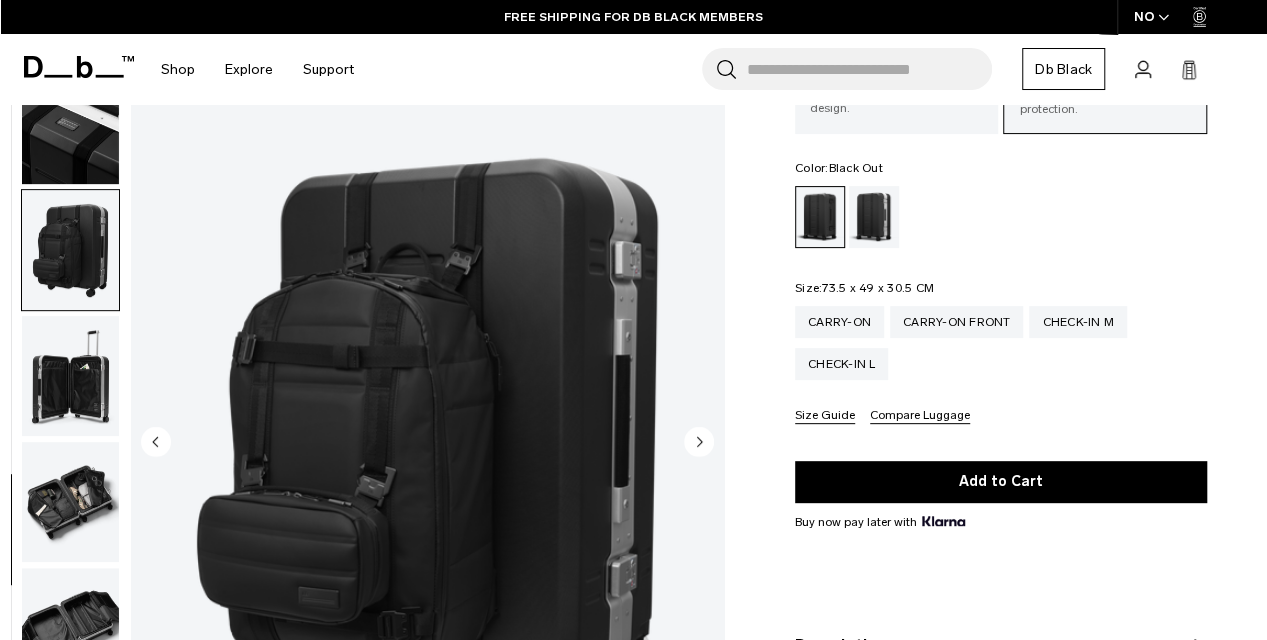 click 